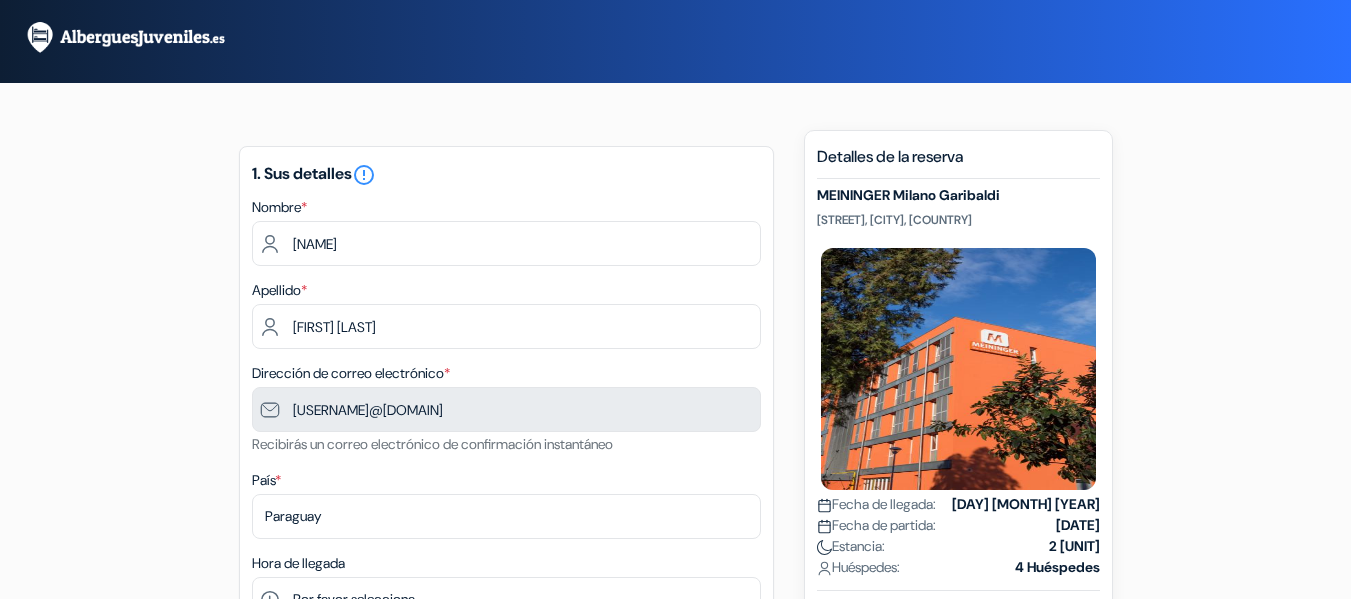 scroll, scrollTop: 0, scrollLeft: 0, axis: both 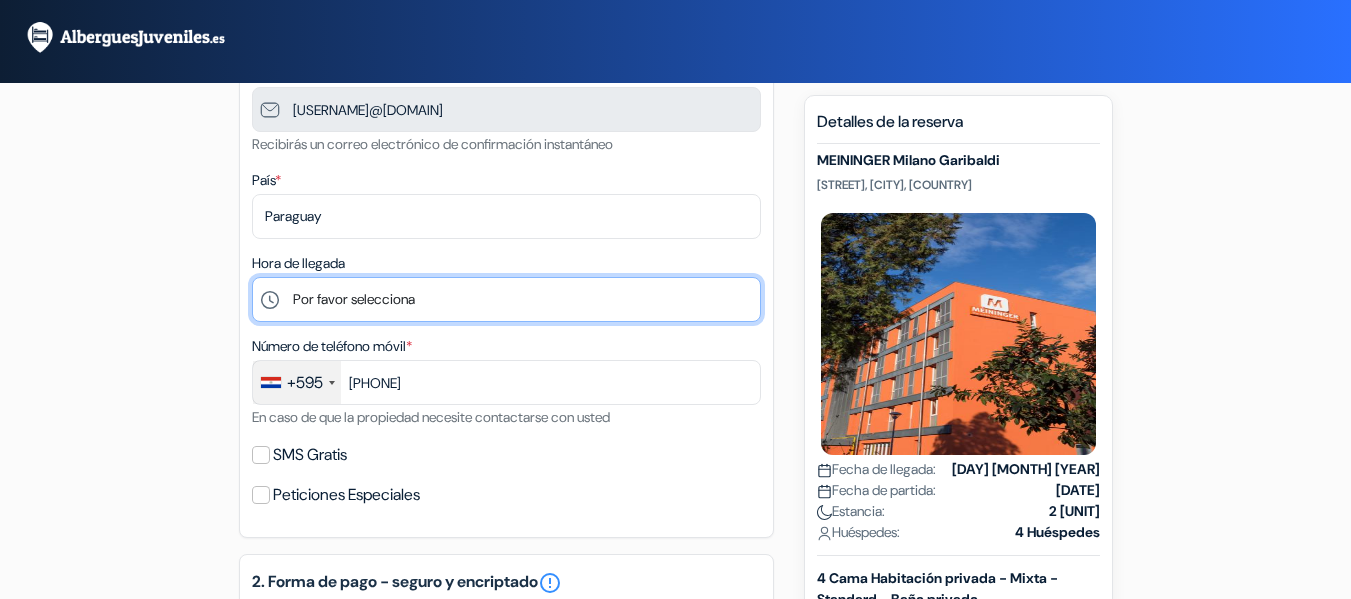 click on "Por favor selecciona
1:00
2:00
3:00
4:00
5:00
6:00
7:00
8:00
9:00
10:00
11:00
12:00 13:00 14:00" at bounding box center [506, 299] 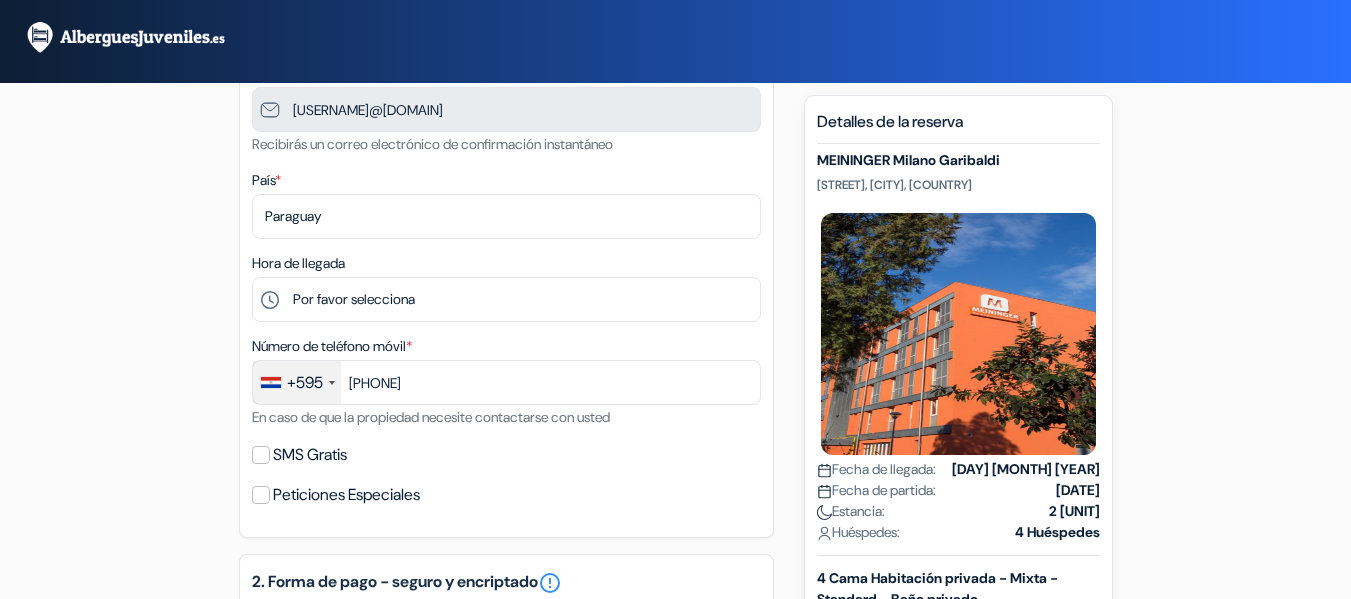 drag, startPoint x: 177, startPoint y: 279, endPoint x: 183, endPoint y: 246, distance: 33.54102 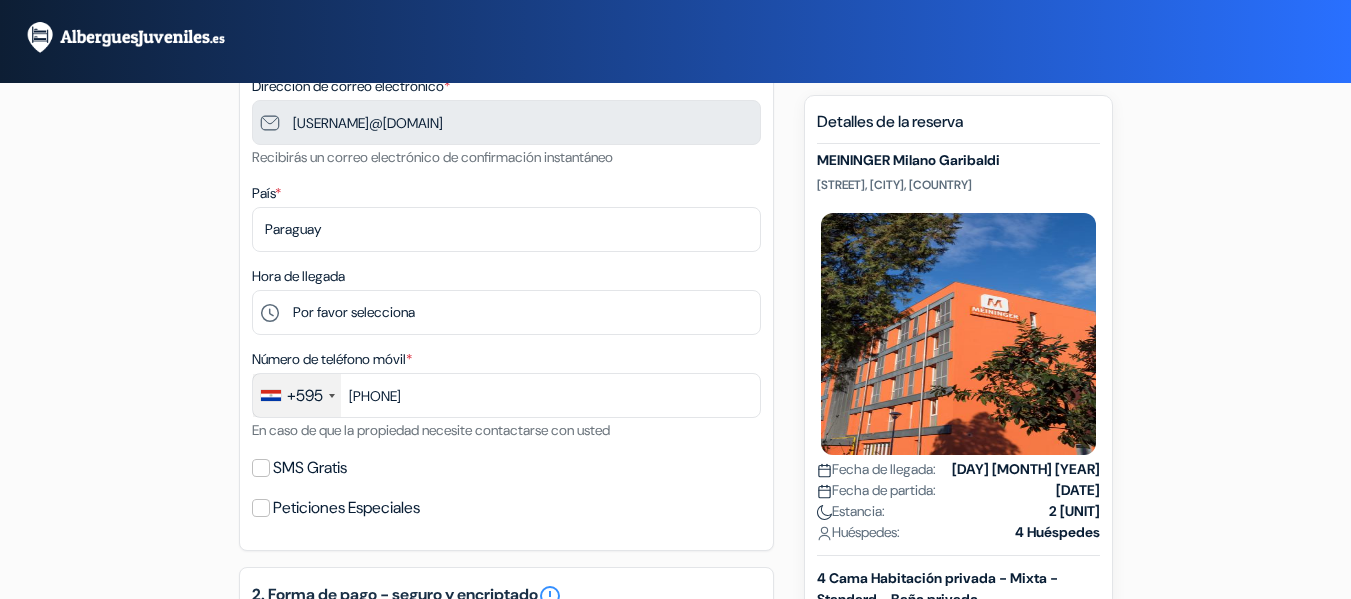 scroll, scrollTop: 300, scrollLeft: 0, axis: vertical 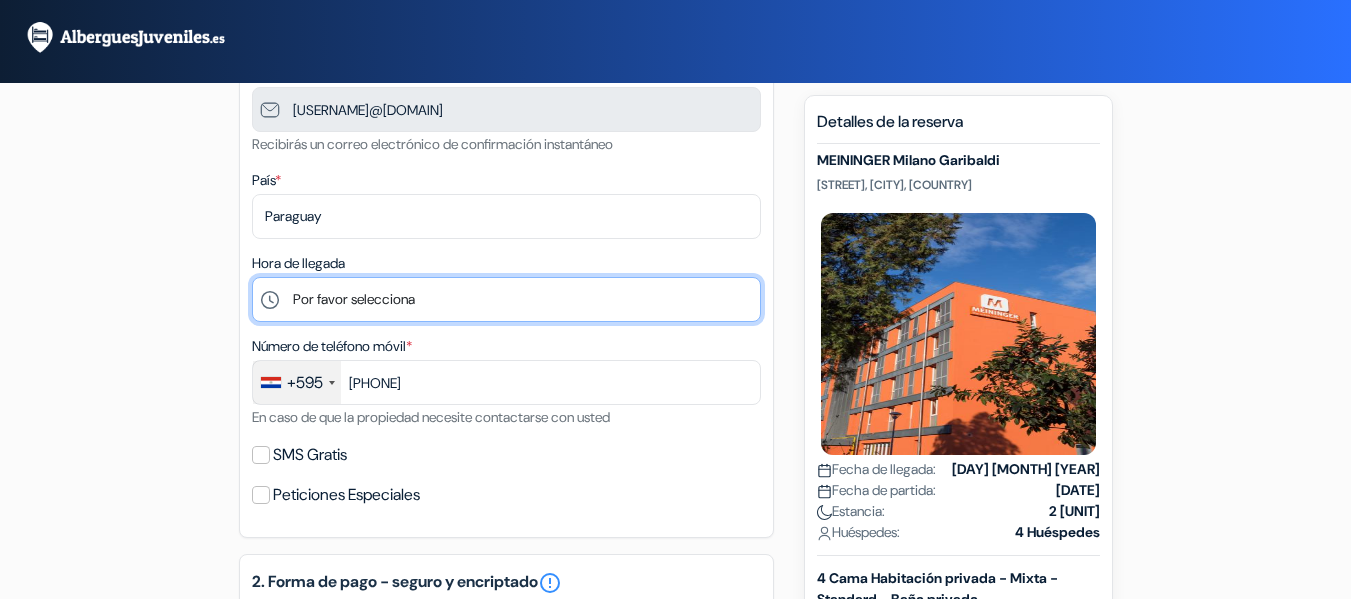 click on "Por favor selecciona
1:00
2:00
3:00
4:00
5:00
6:00
7:00
8:00
9:00
10:00
11:00
12:00 13:00 14:00" at bounding box center [506, 299] 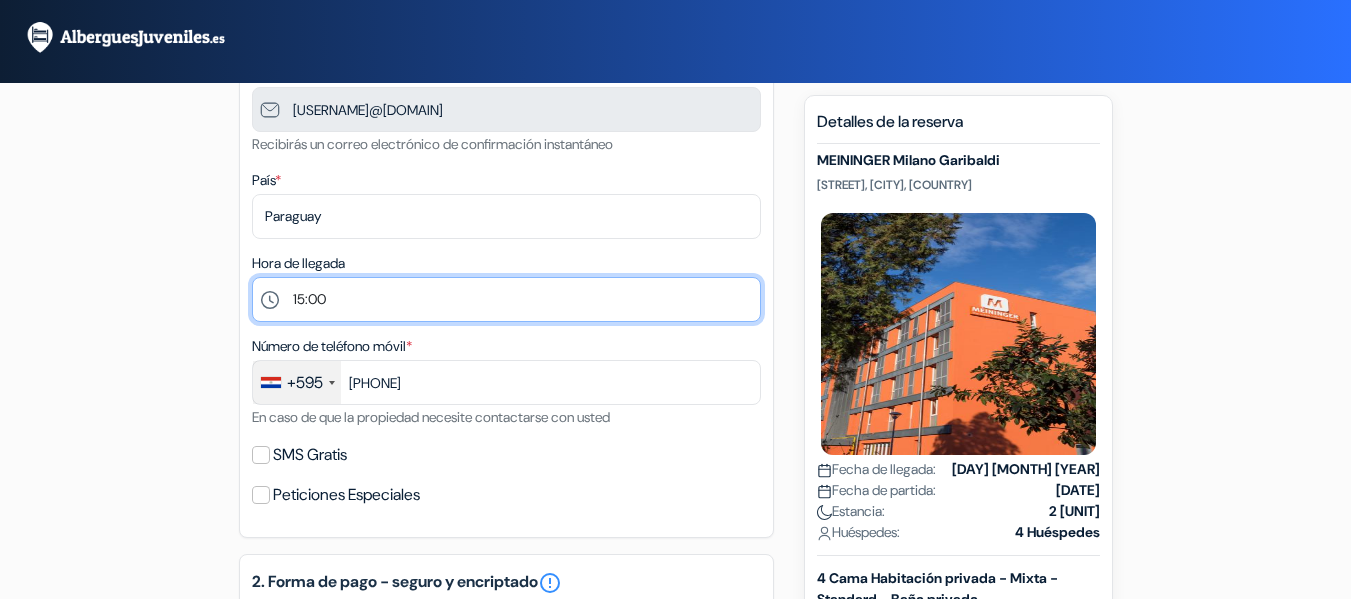 click on "Por favor selecciona
1:00
2:00
3:00
4:00
5:00
6:00
7:00
8:00
9:00
10:00
11:00
12:00 13:00 14:00" at bounding box center [506, 299] 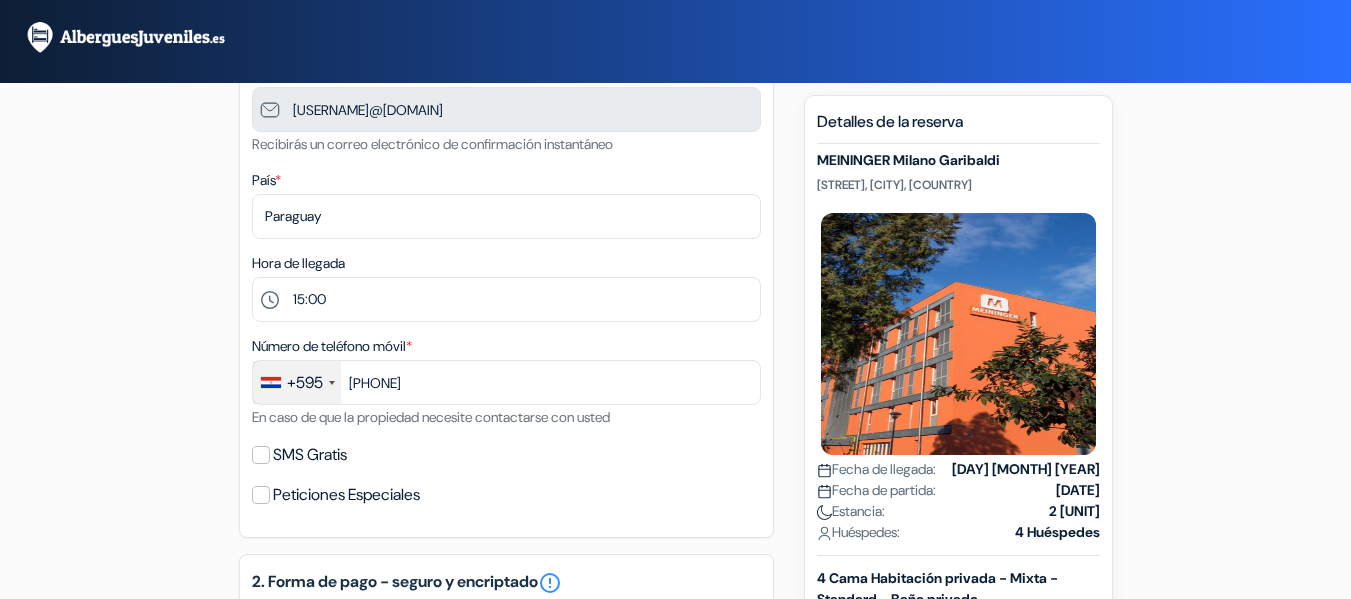 click on "add_box
MEININGER Milano Garibaldi
Via Privata Giovanni Calvino 11,
Milán,
Italia
Detalles del Alojamiento
X
done" at bounding box center (676, 575) 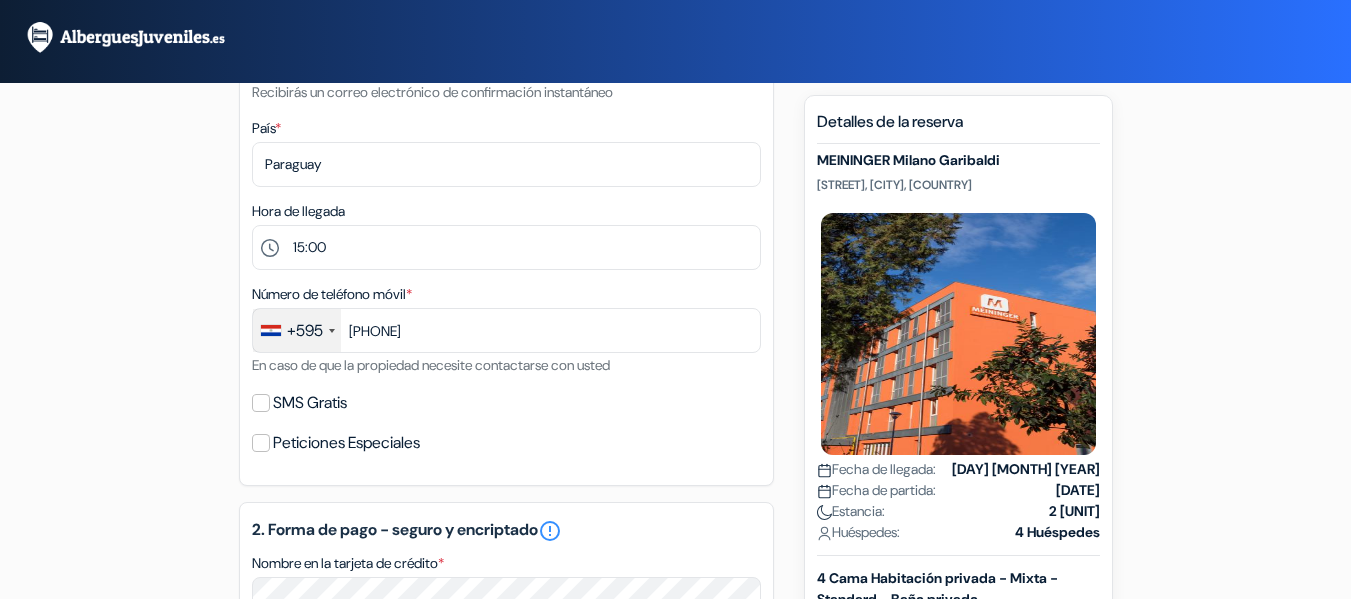 scroll, scrollTop: 400, scrollLeft: 0, axis: vertical 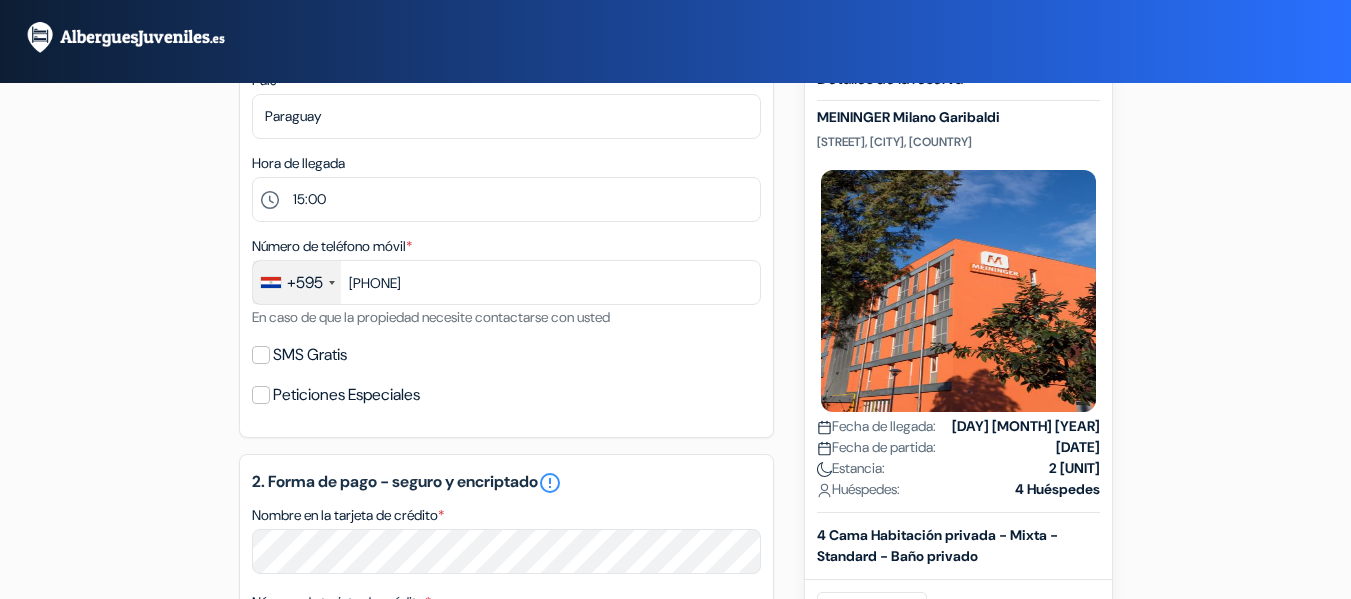 click on "add_box
MEININGER Milano Garibaldi
Via Privata Giovanni Calvino 11,
Milán,
Italia
Detalles del Alojamiento
X
done" at bounding box center (676, 475) 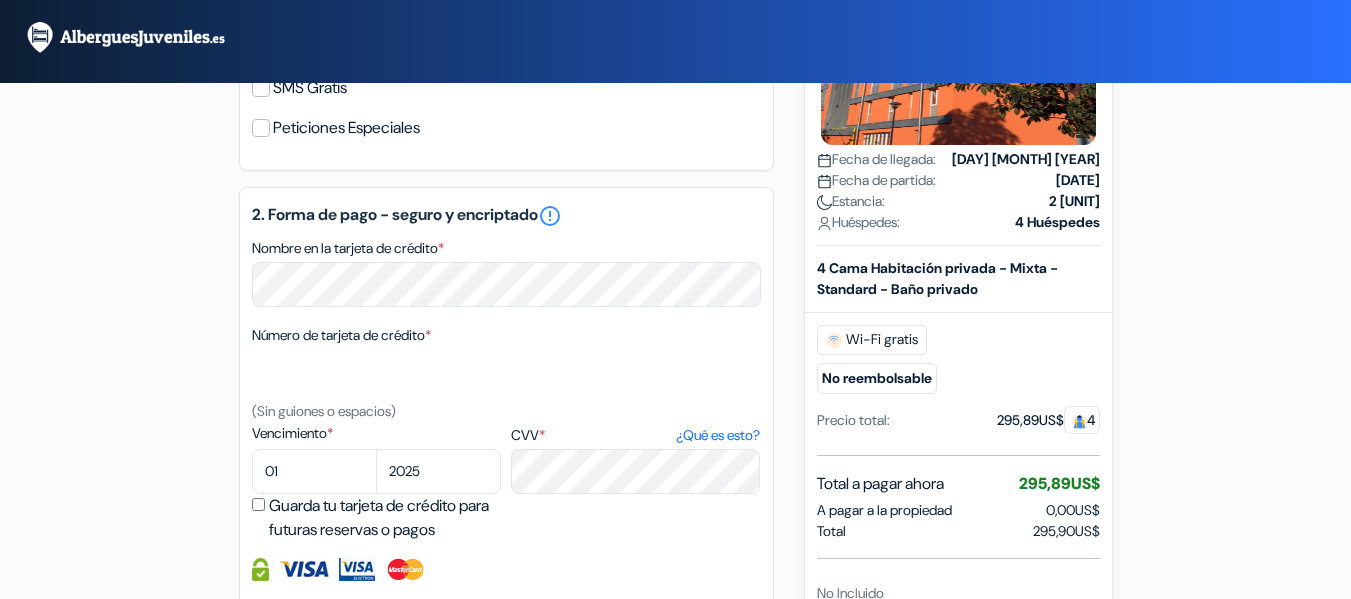 scroll, scrollTop: 700, scrollLeft: 0, axis: vertical 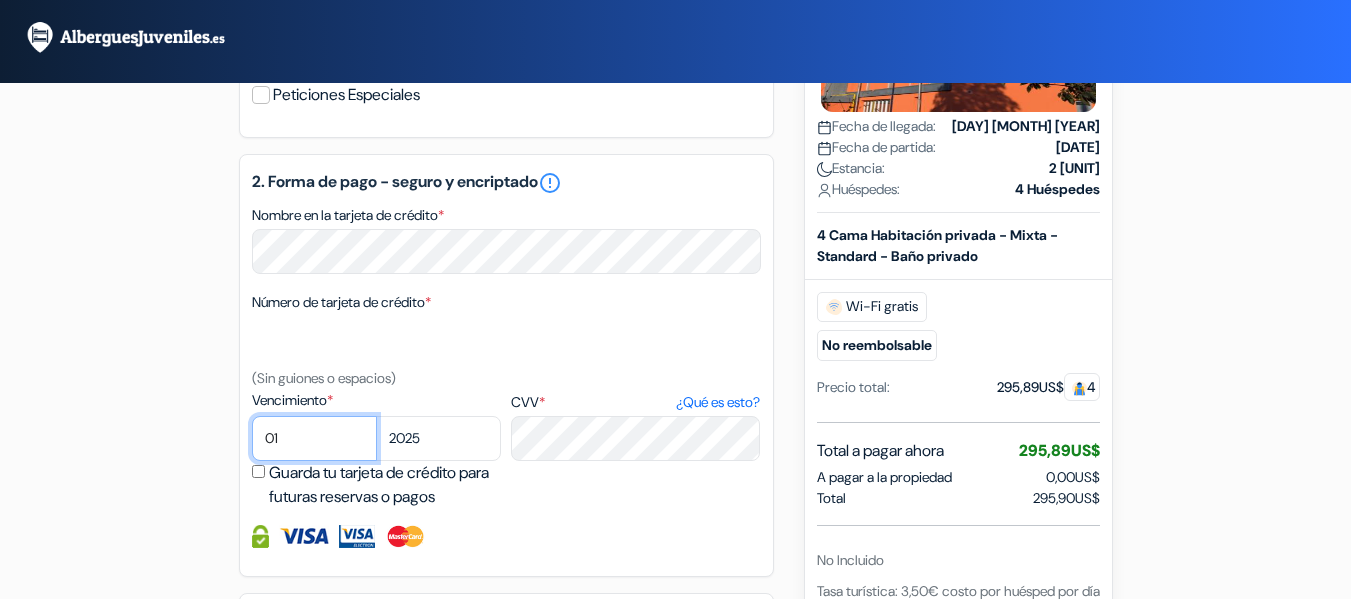select on "02" 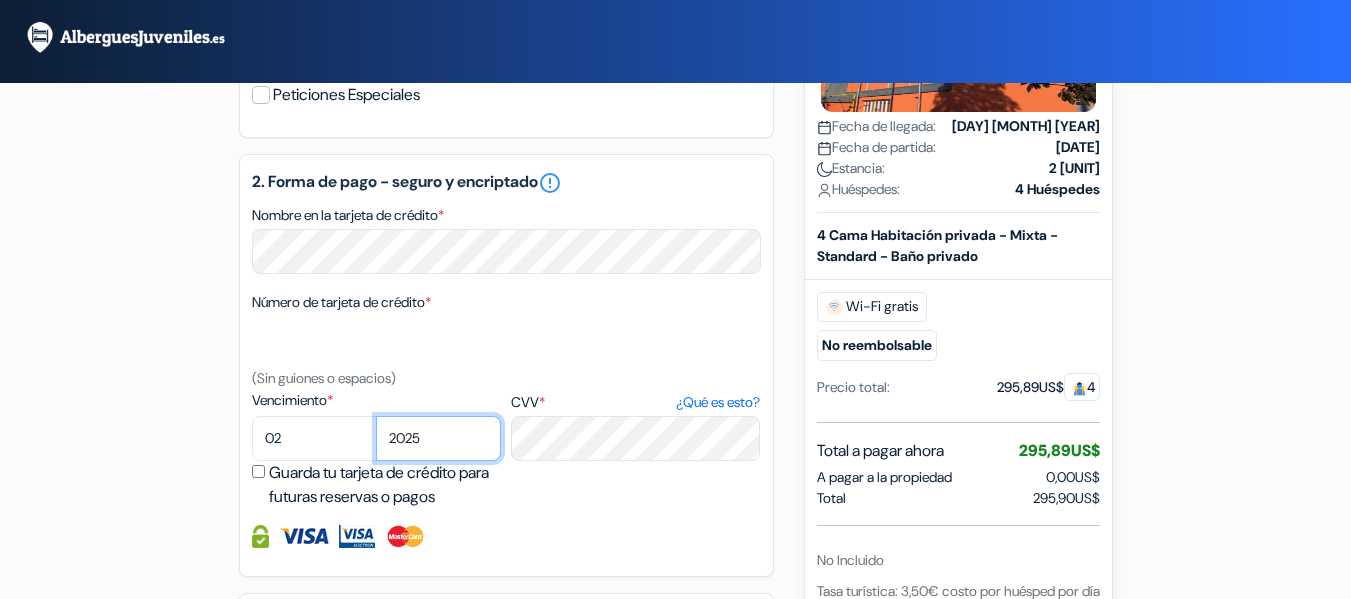 select on "2030" 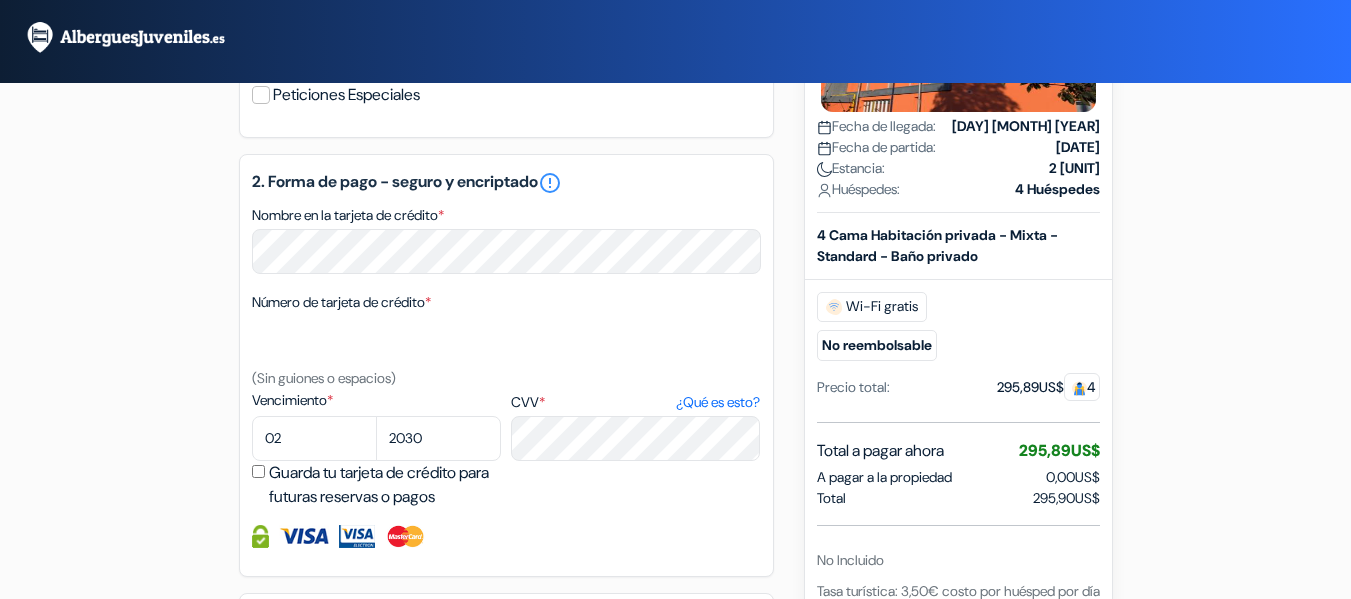 click on "add_box
MEININGER Milano Garibaldi
Via Privata Giovanni Calvino 11,
Milán,
Italia
Detalles del Alojamiento
X
done" at bounding box center (676, 175) 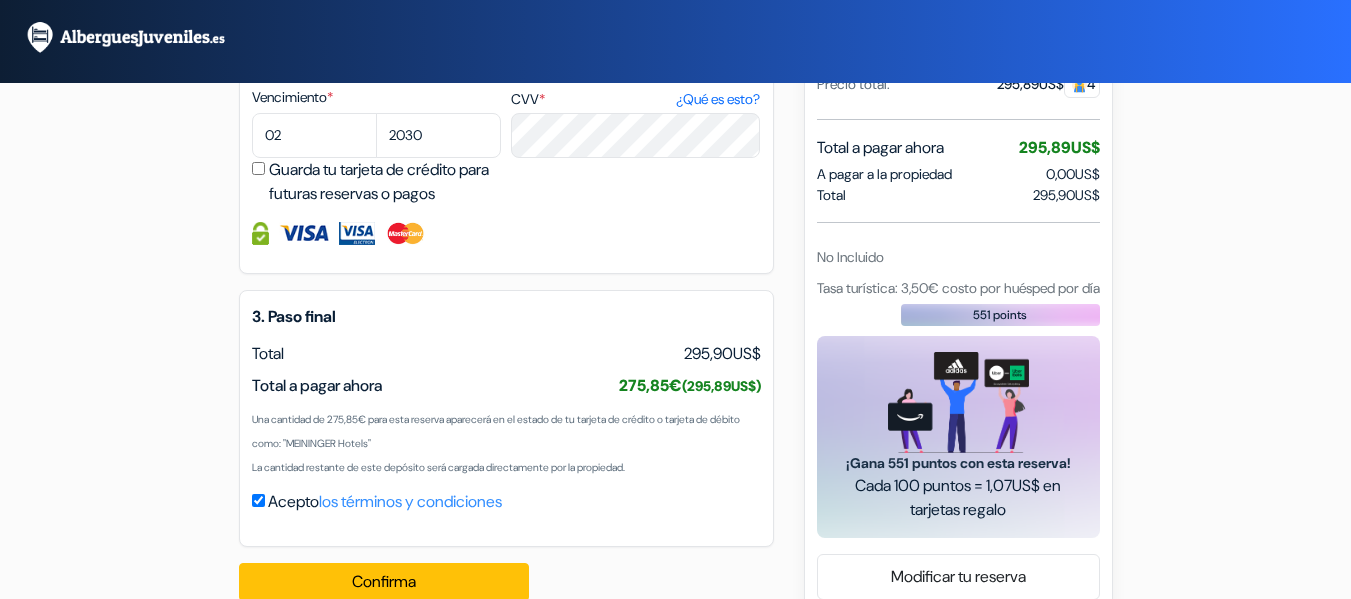scroll, scrollTop: 1041, scrollLeft: 0, axis: vertical 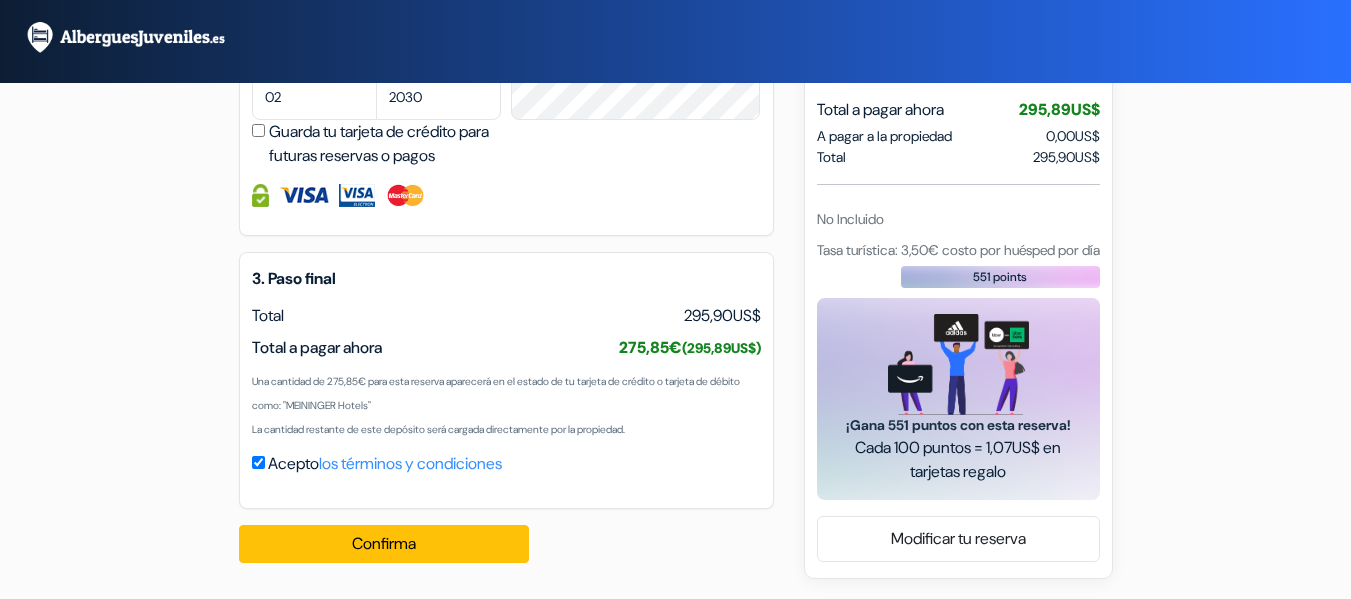 drag, startPoint x: 768, startPoint y: 318, endPoint x: 681, endPoint y: 318, distance: 87 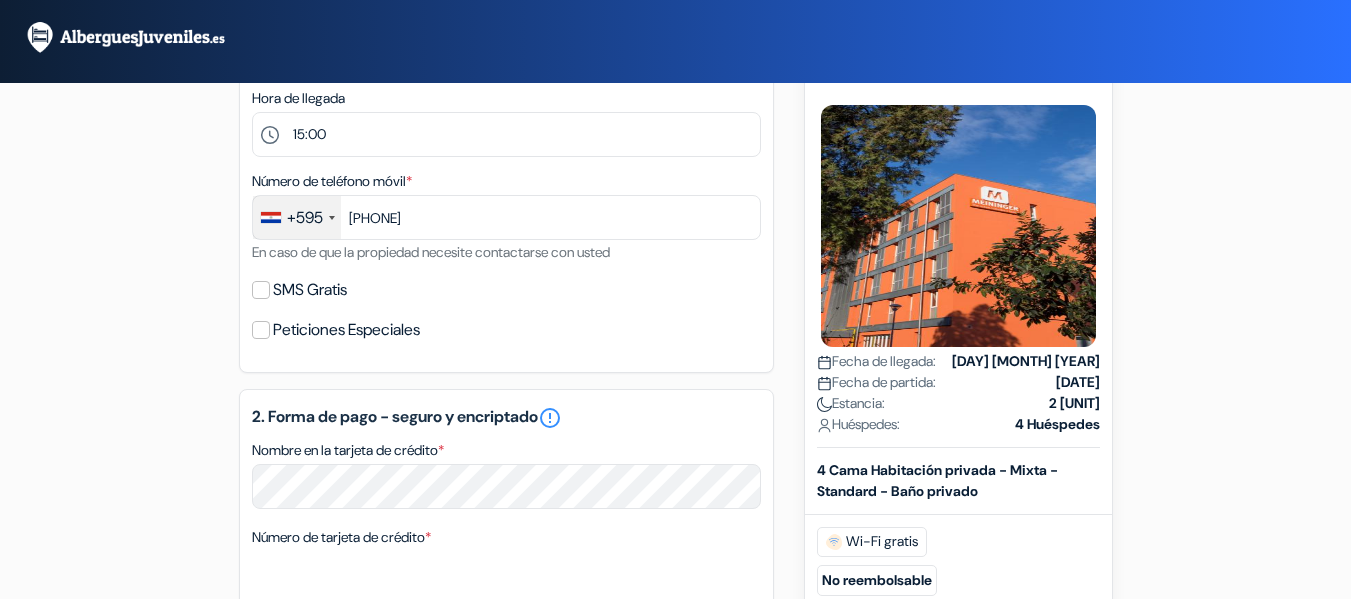 scroll, scrollTop: 500, scrollLeft: 0, axis: vertical 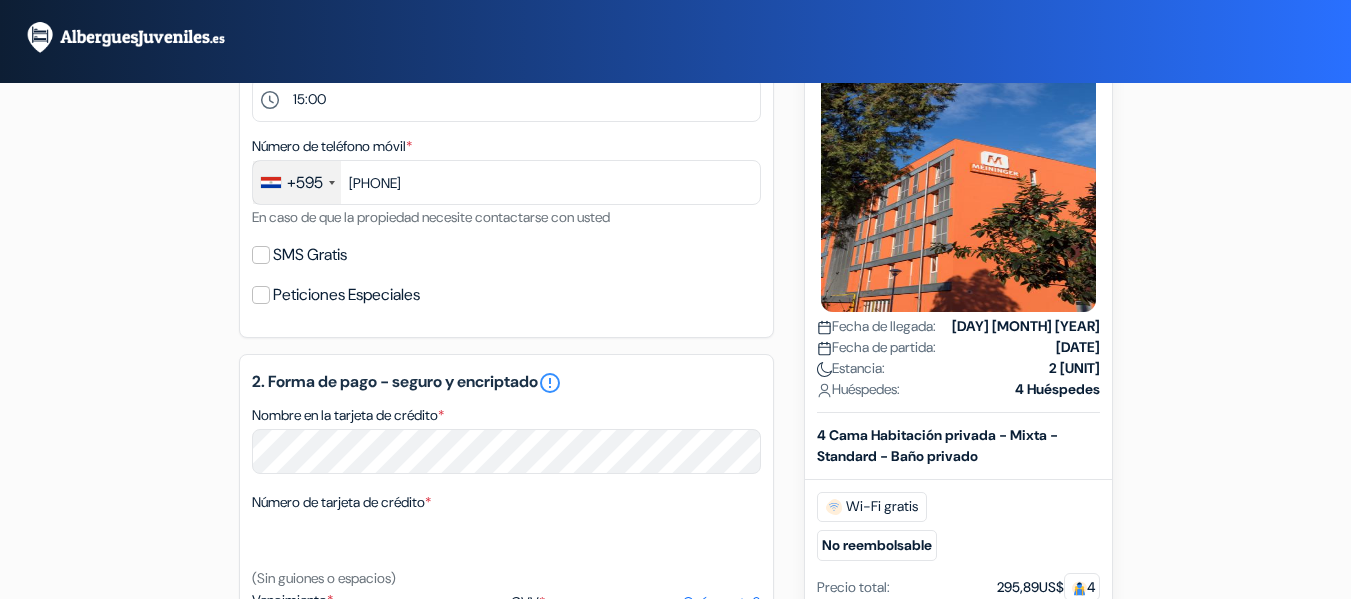 click on "SMS Gratis" at bounding box center (310, 255) 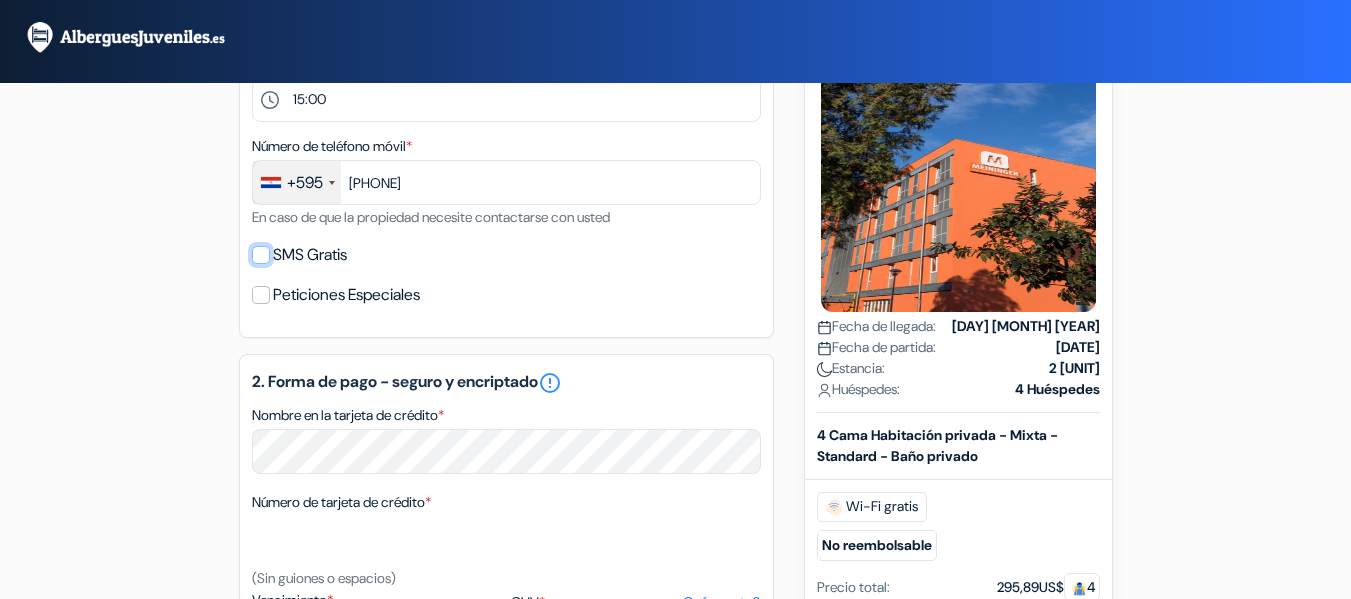 click on "SMS Gratis" at bounding box center [261, 255] 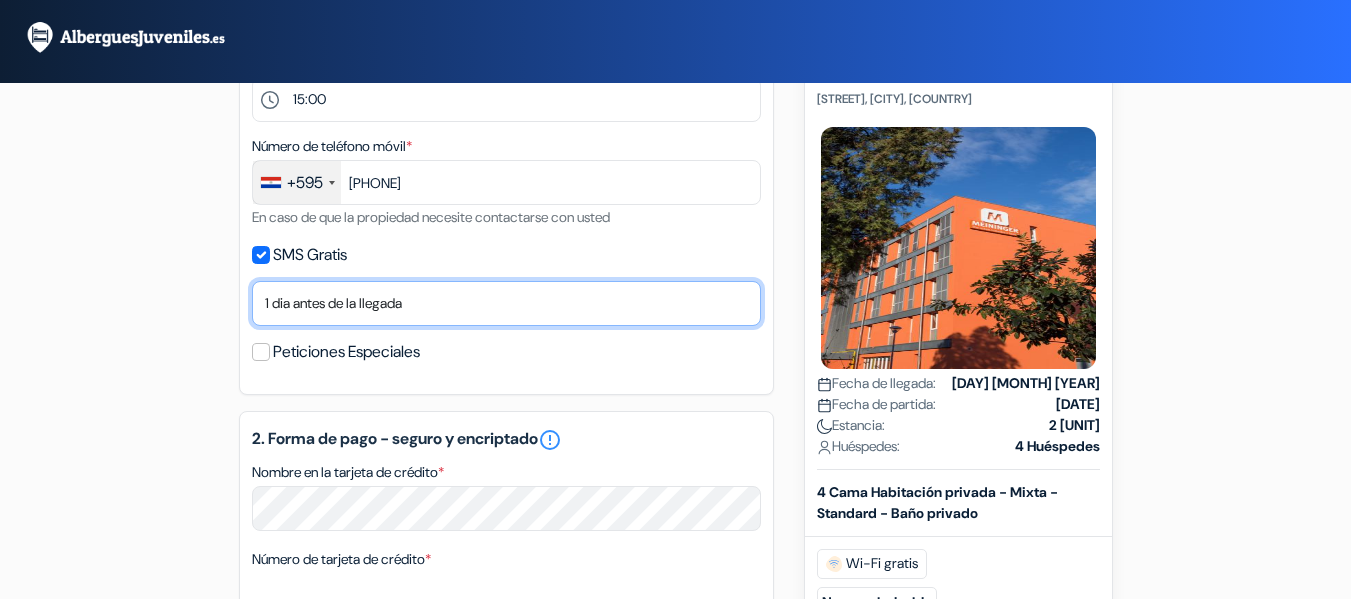 click on "No gracias
Enviar ahora
Llegada
1 dia antes de la llegada
2 días antes de la llegada
3 días antes de la llegada
4 días antes de la llegada
5 días antes de la llegada
6 días antes de la llegada
1 semana antes de la llegada" at bounding box center (506, 303) 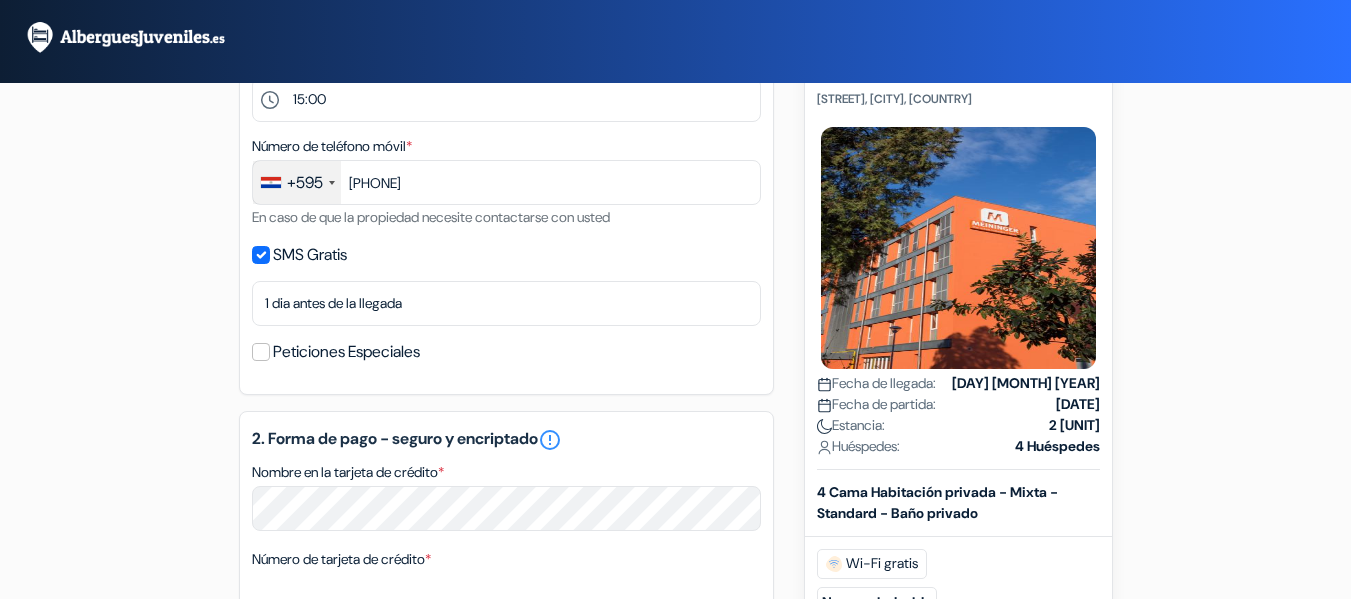 click on "add_box
MEININGER Milano Garibaldi
Via Privata Giovanni Calvino 11,
Milán,
Italia
Detalles del Alojamiento
X
done" at bounding box center (676, 403) 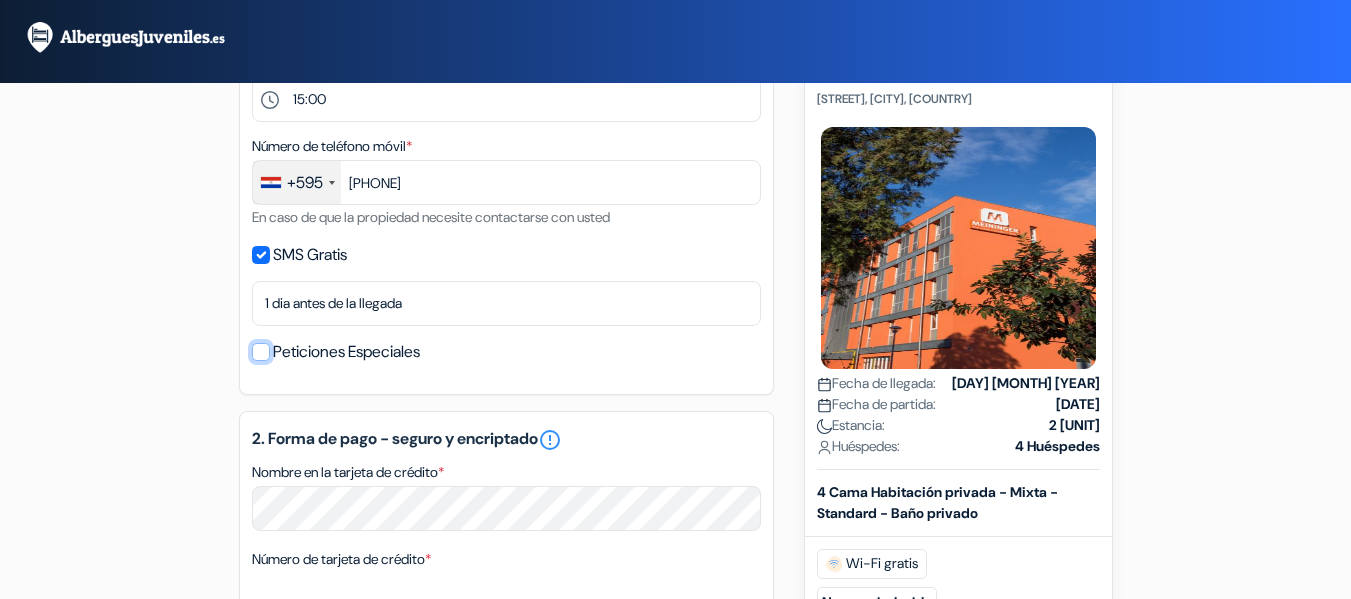 click on "Peticiones Especiales" at bounding box center [261, 352] 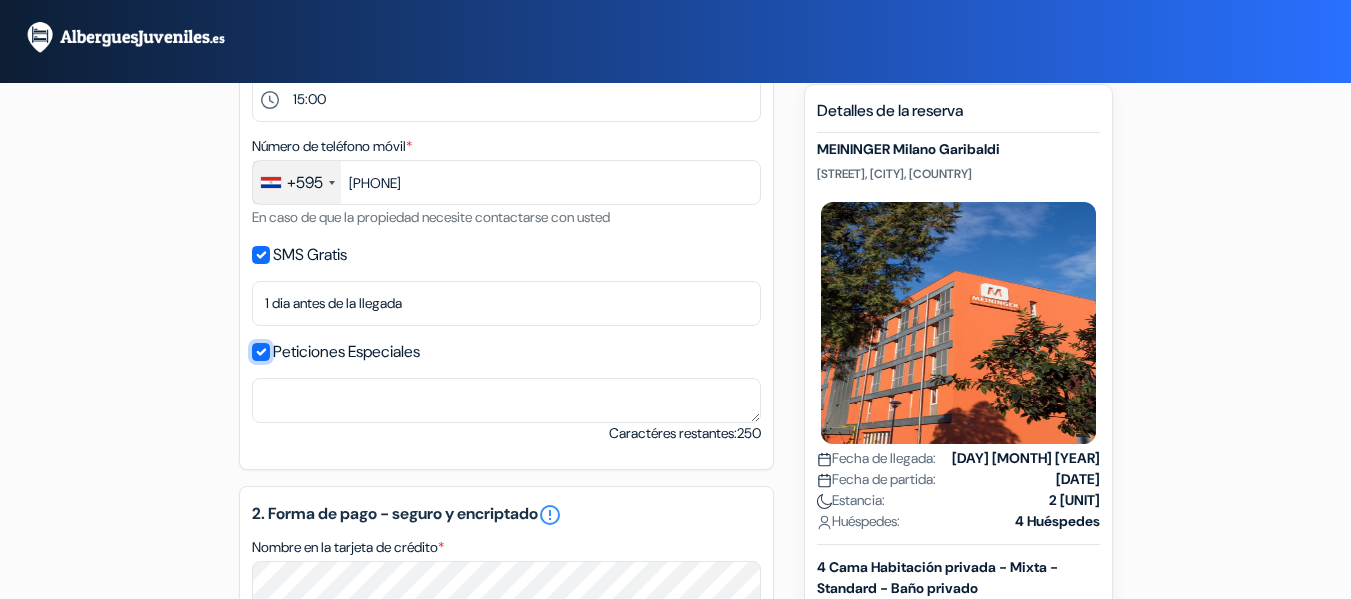 click on "Peticiones Especiales" at bounding box center (261, 352) 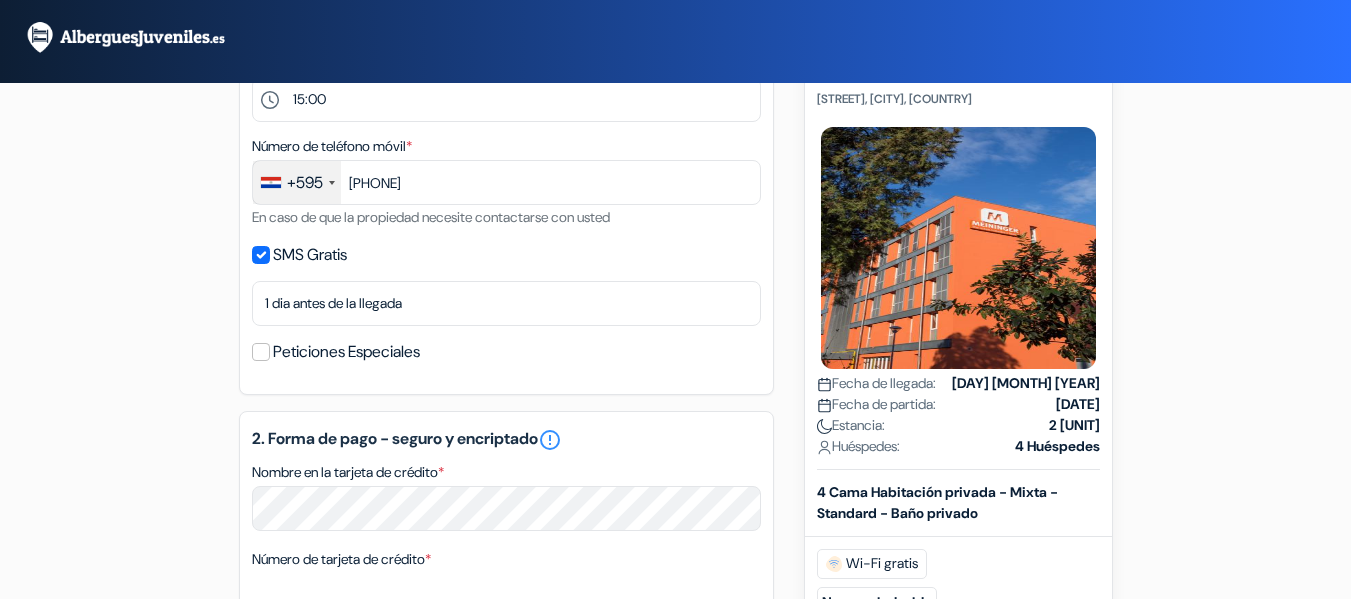 click on "add_box
MEININGER Milano Garibaldi
Via Privata Giovanni Calvino 11,
Milán,
Italia
Detalles del Alojamiento
X
done" at bounding box center [676, 403] 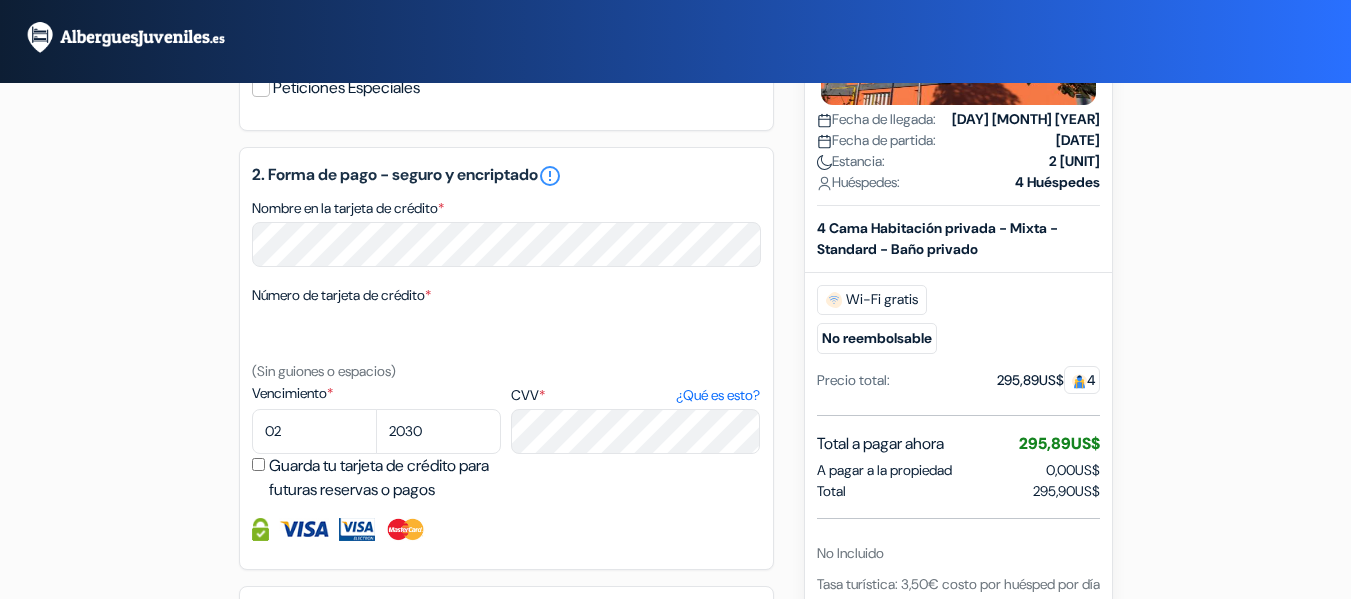 scroll, scrollTop: 800, scrollLeft: 0, axis: vertical 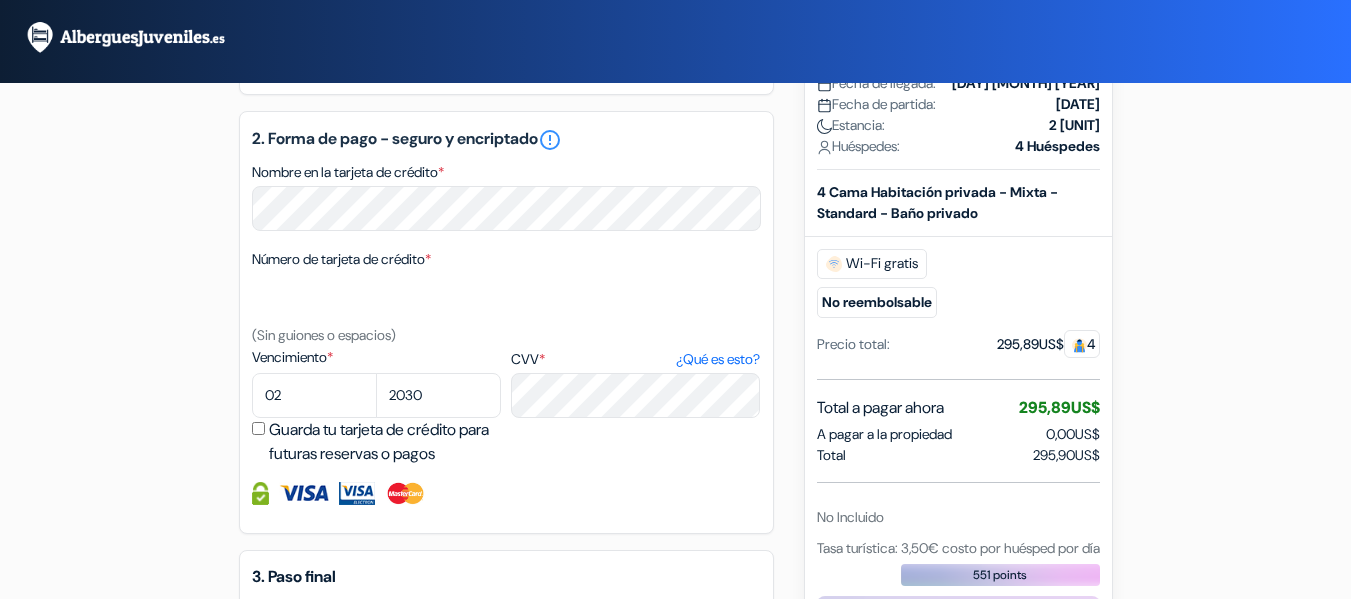 click on "add_box
MEININGER Milano Garibaldi
Via Privata Giovanni Calvino 11,
Milán,
Italia
Detalles del Alojamiento
X
done" at bounding box center [676, 103] 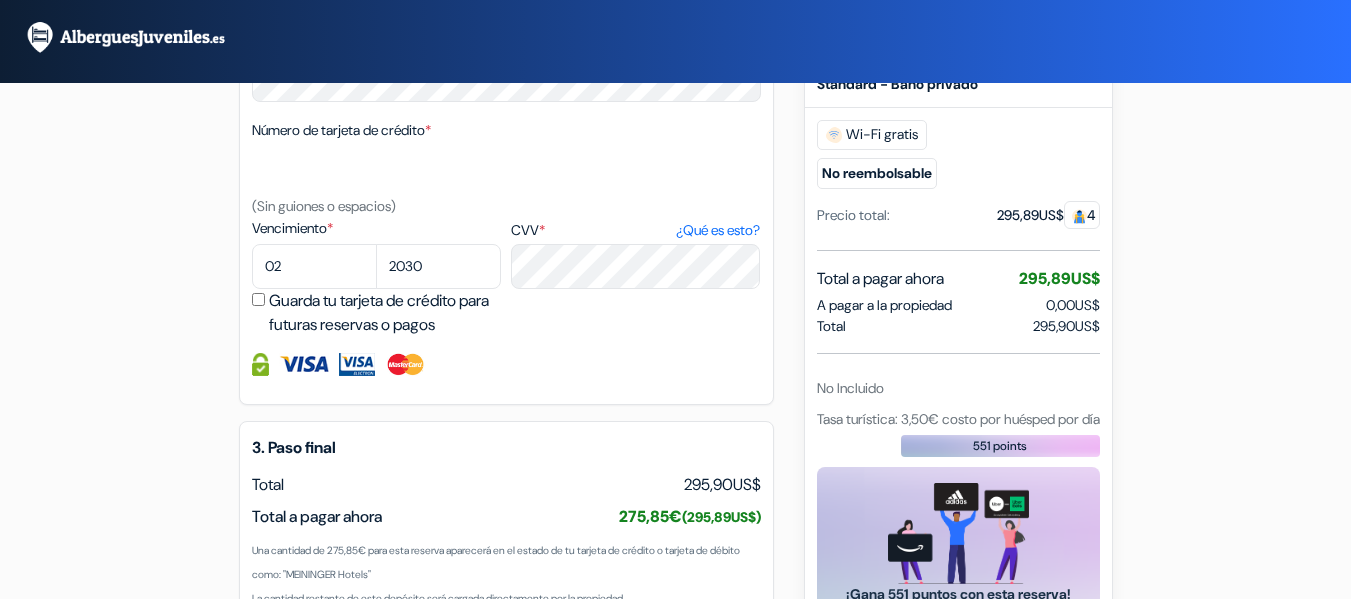 scroll, scrollTop: 1000, scrollLeft: 0, axis: vertical 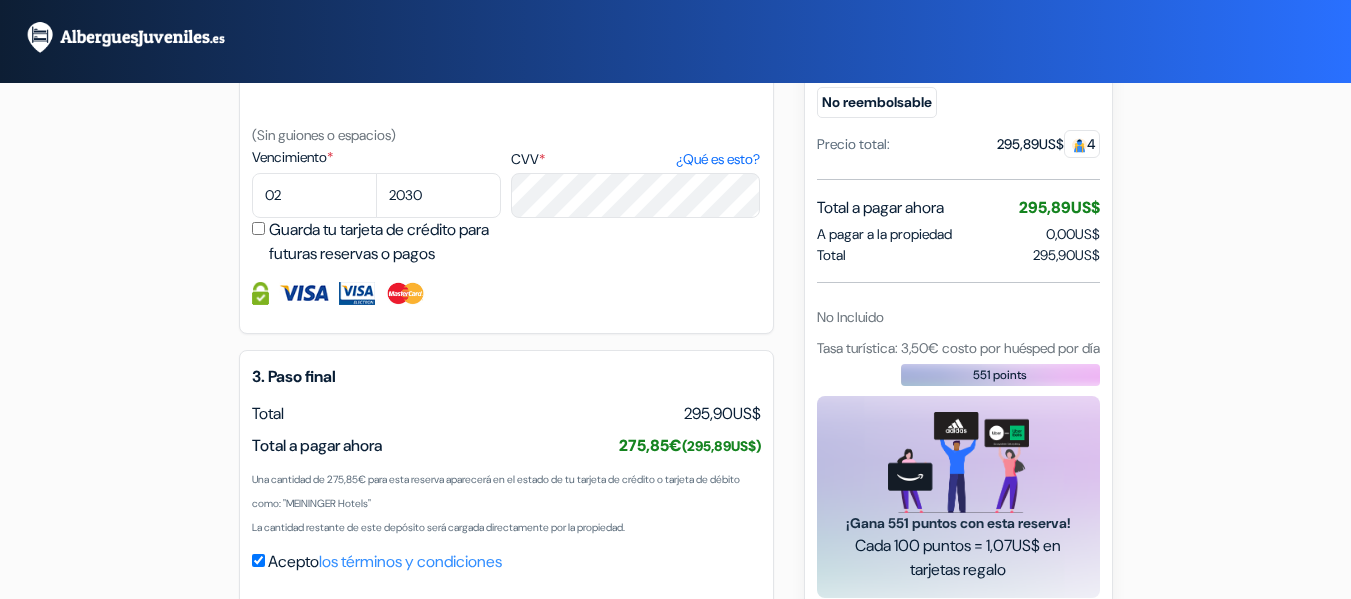 click on "add_box
MEININGER Milano Garibaldi
Via Privata Giovanni Calvino 11,
Milán,
Italia
Detalles del Alojamiento
X
done" at bounding box center [676, -97] 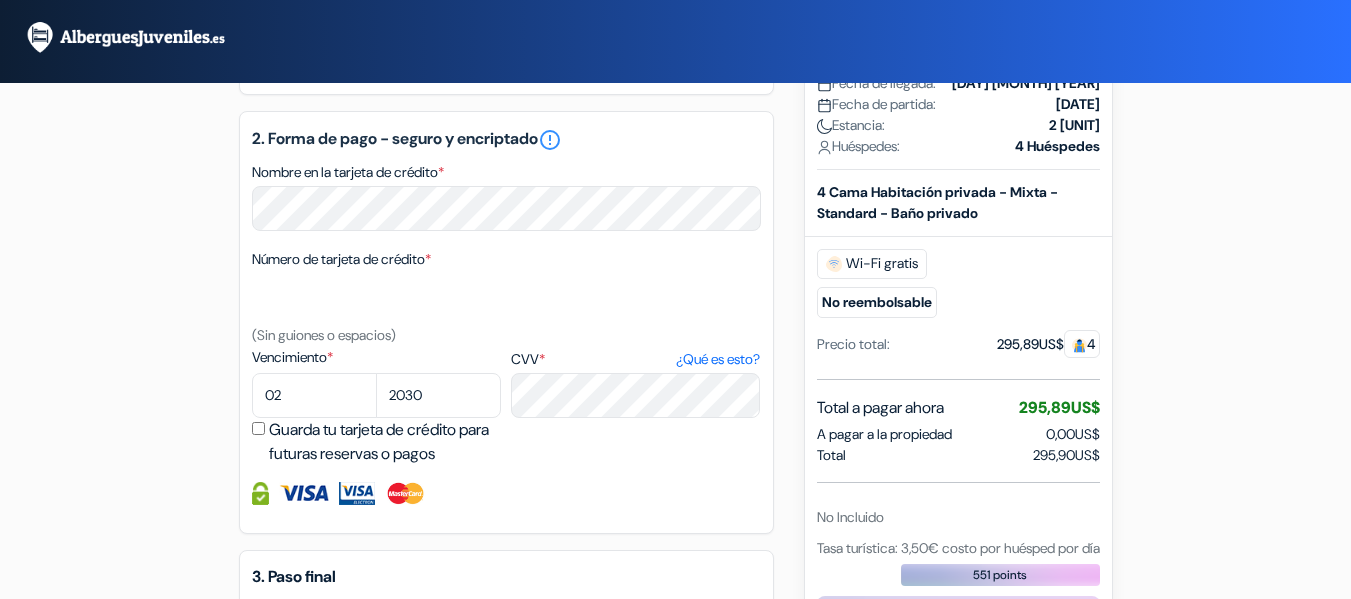 scroll, scrollTop: 1098, scrollLeft: 0, axis: vertical 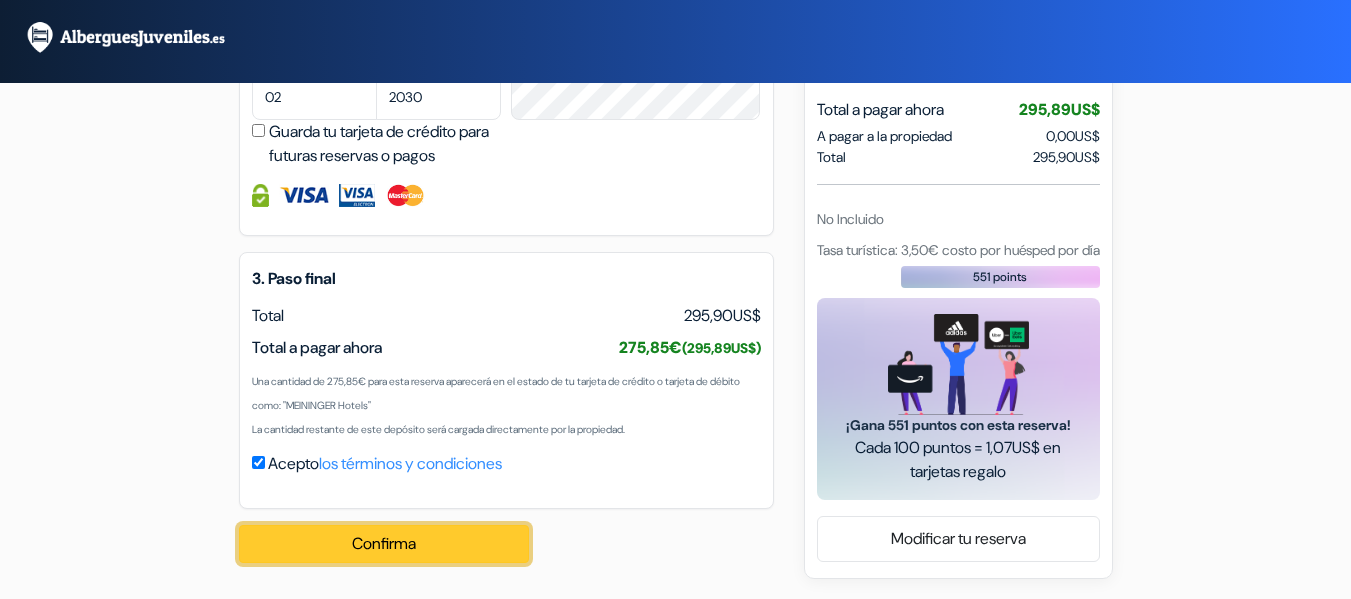 click on "Confirma
Loading..." at bounding box center (384, 544) 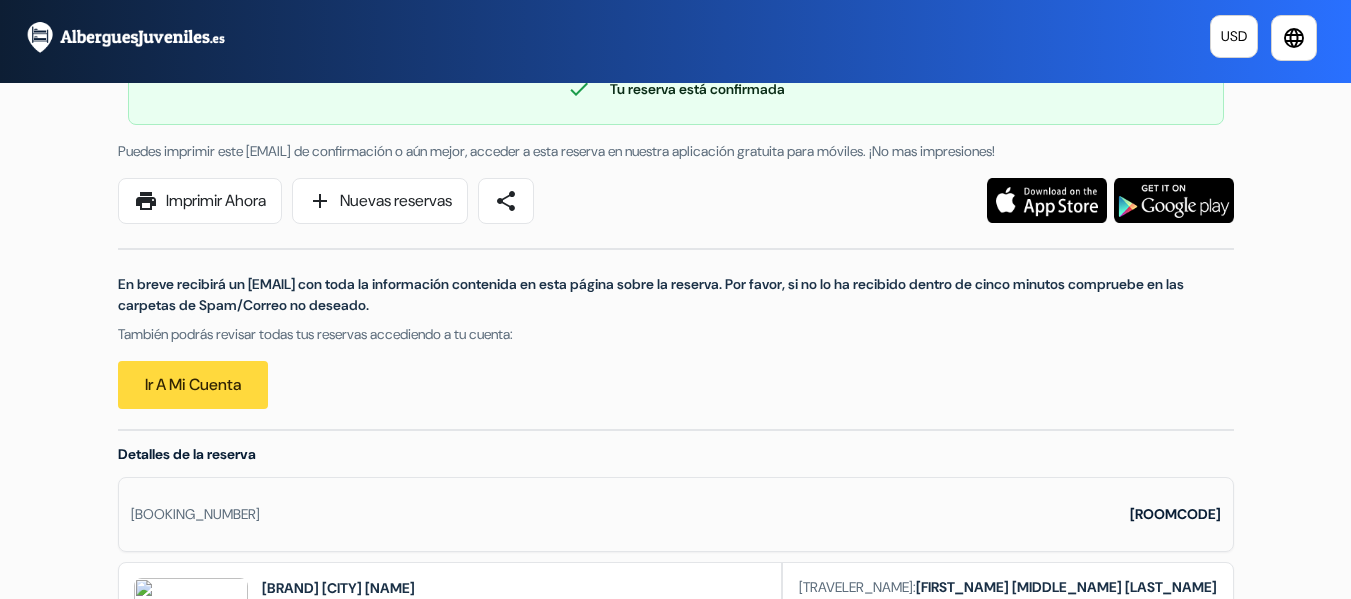 scroll, scrollTop: 0, scrollLeft: 0, axis: both 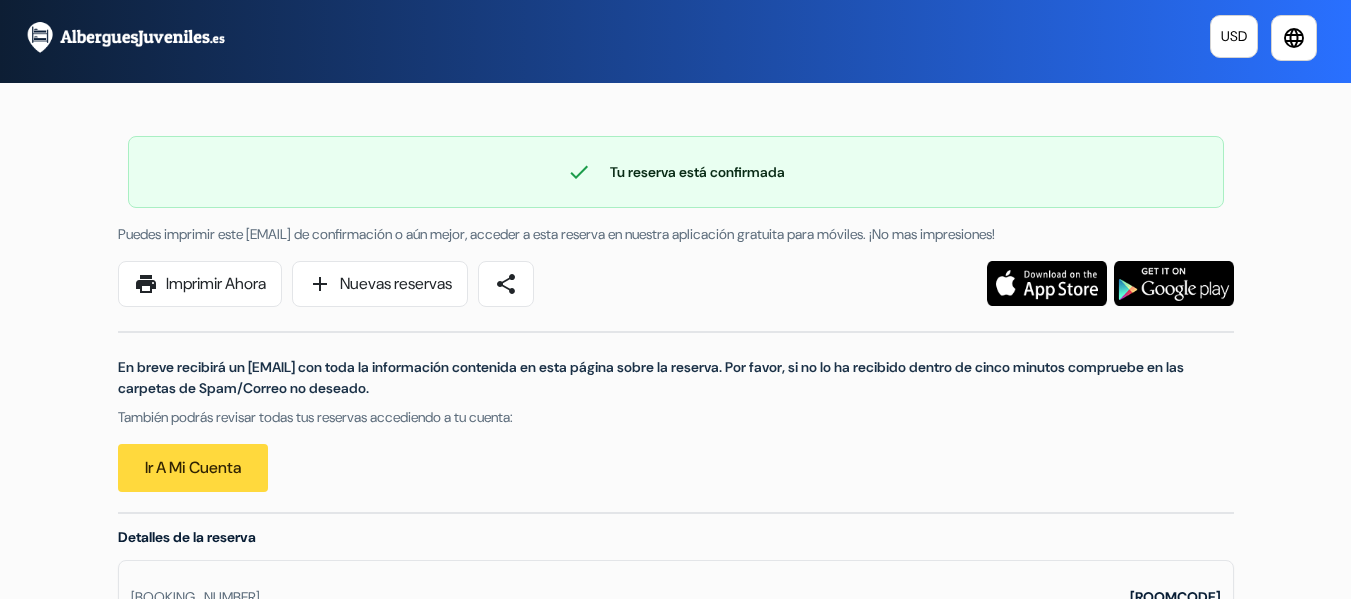 click at bounding box center [1174, 283] 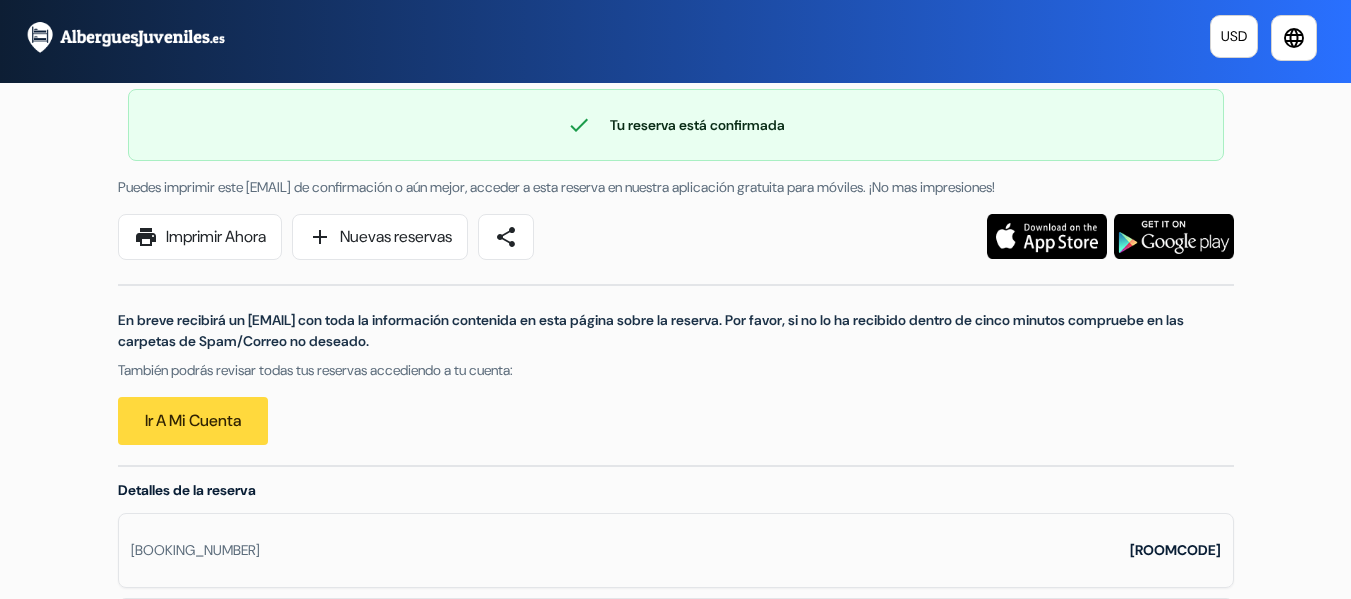scroll, scrollTop: 0, scrollLeft: 0, axis: both 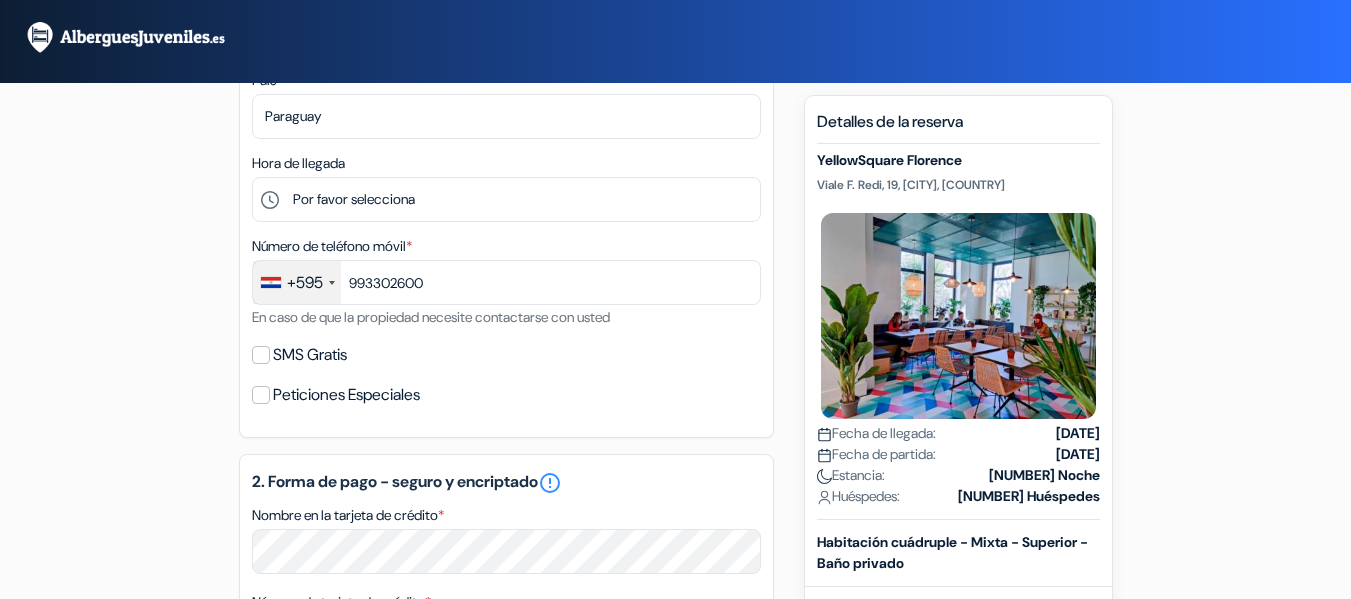 type on "[PHONE]" 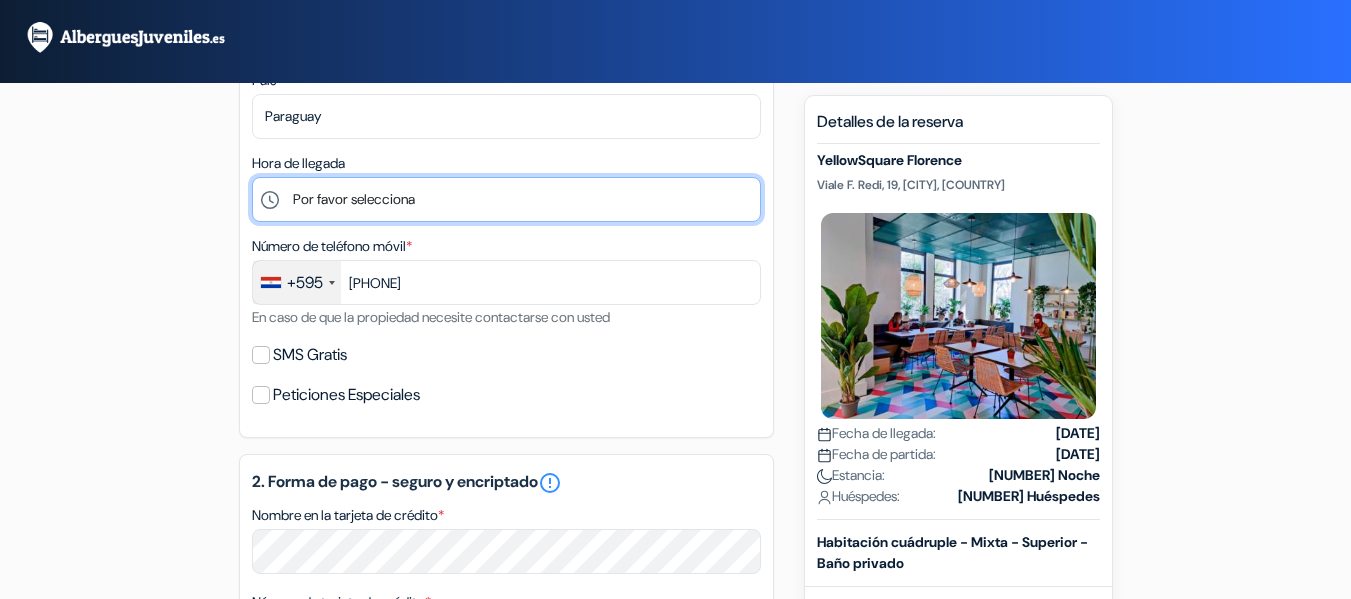 click on "Por favor selecciona
1:00
2:00
3:00
4:00
5:00
6:00
7:00
8:00
9:00
10:00
11:00
12:00 13:00 14:00" at bounding box center (506, 199) 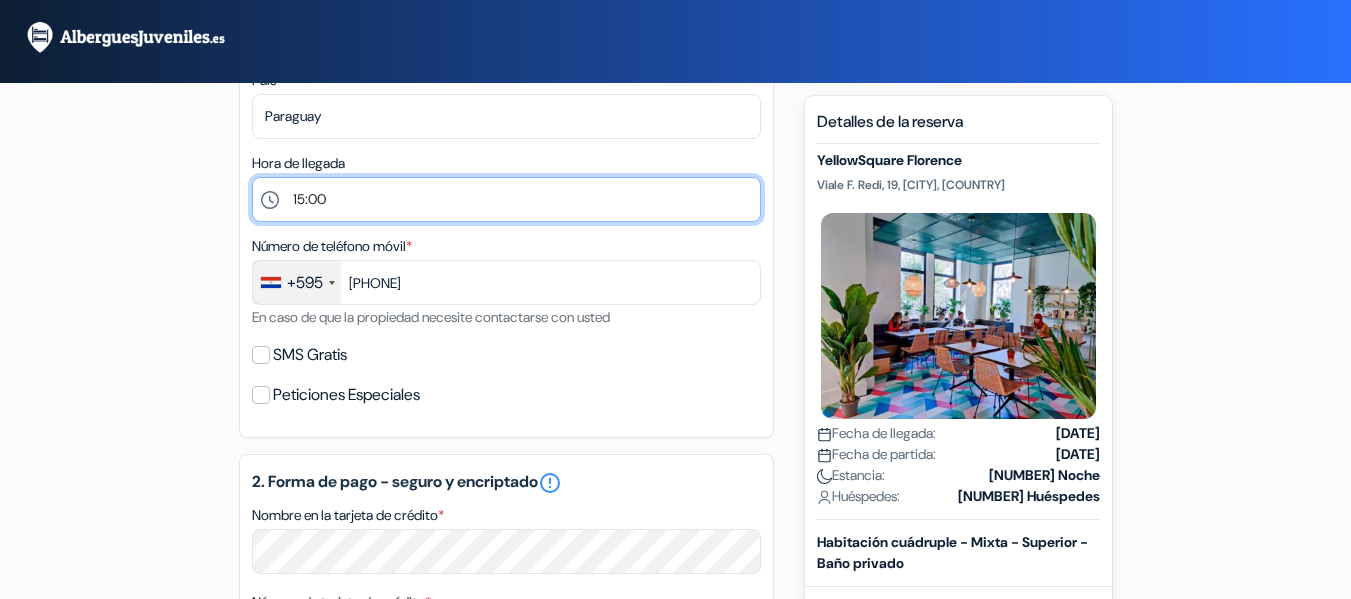 click on "Por favor selecciona
1:00
2:00
3:00
4:00
5:00
6:00
7:00
8:00
9:00
10:00
11:00
12:00 13:00 14:00" at bounding box center (506, 199) 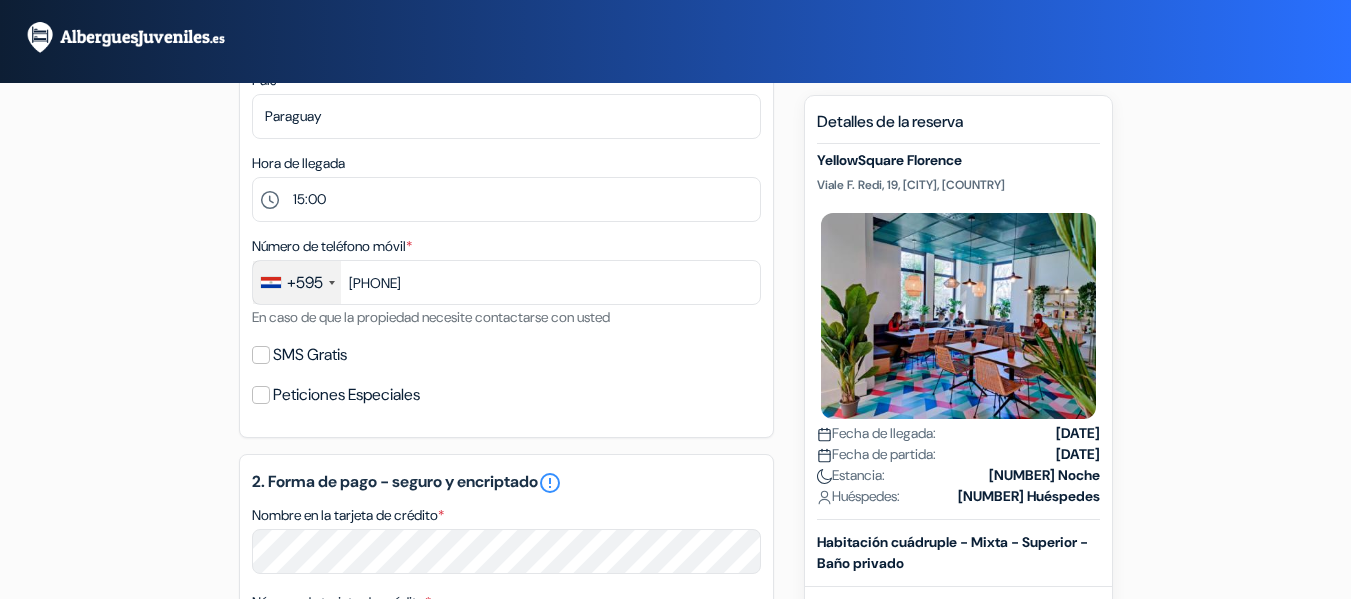 click on "add_box
YellowSquare Florence
Viale F. Redi, 19,
Florencia,
Italia
Detalles del Alojamiento
X
YellowSquare Florence" at bounding box center (676, 499) 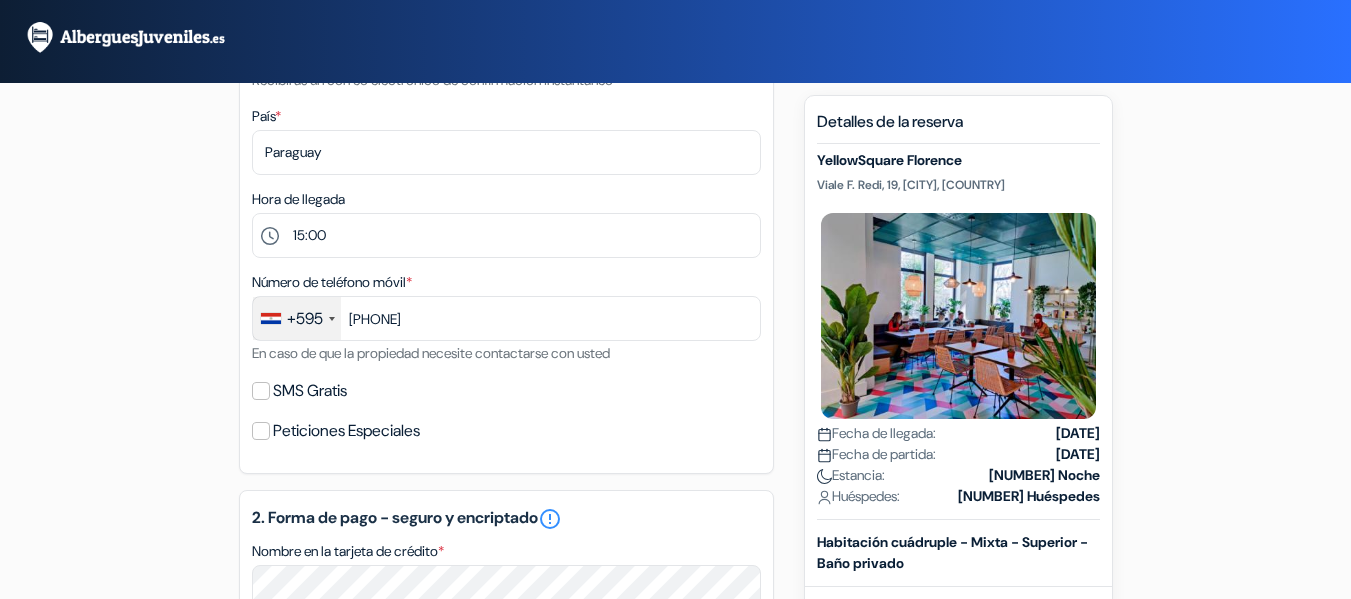 scroll, scrollTop: 400, scrollLeft: 0, axis: vertical 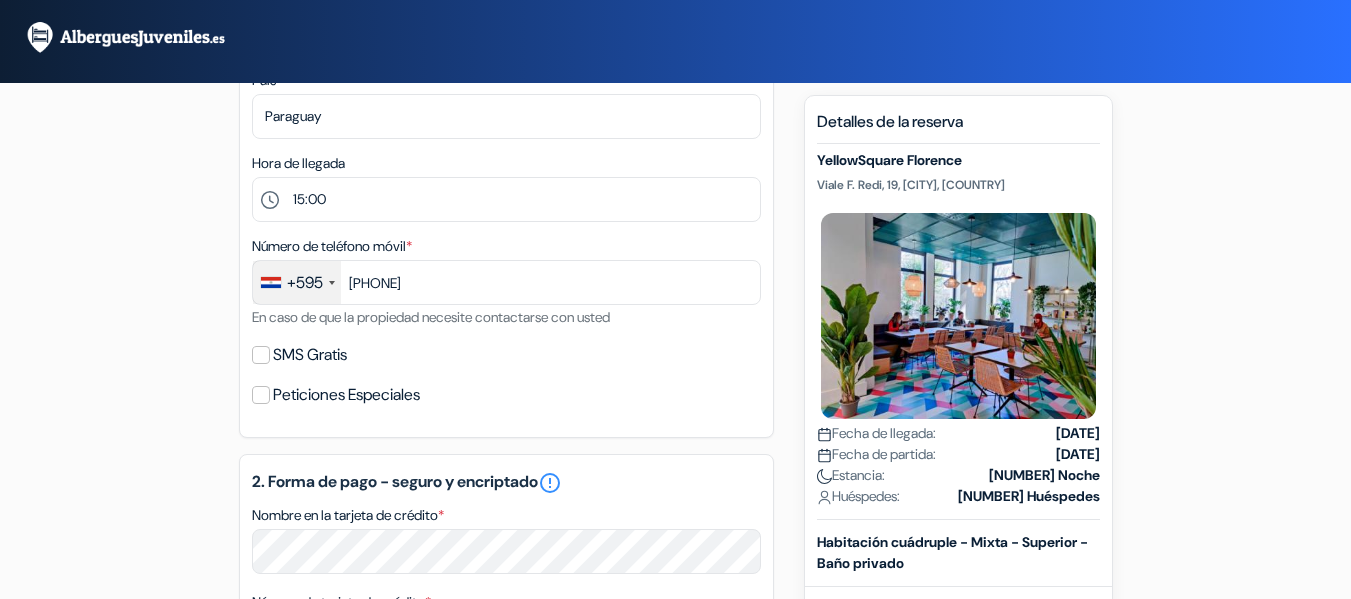 click on "SMS Gratis" at bounding box center (310, 355) 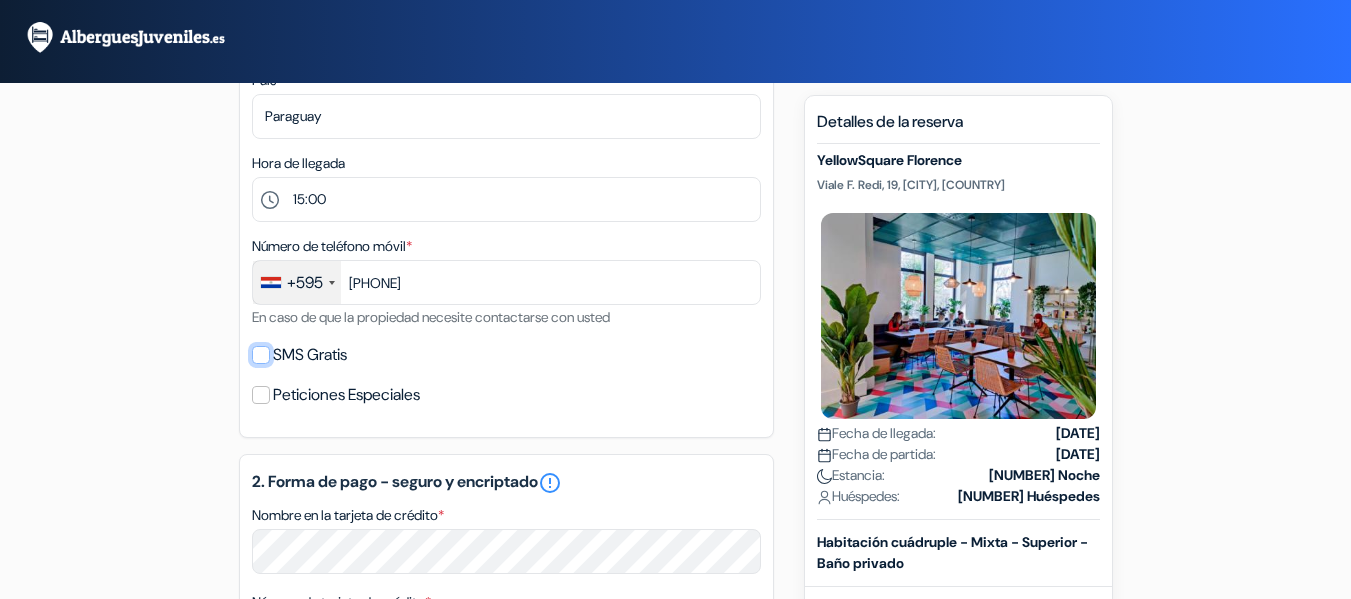 click on "SMS Gratis" at bounding box center (261, 355) 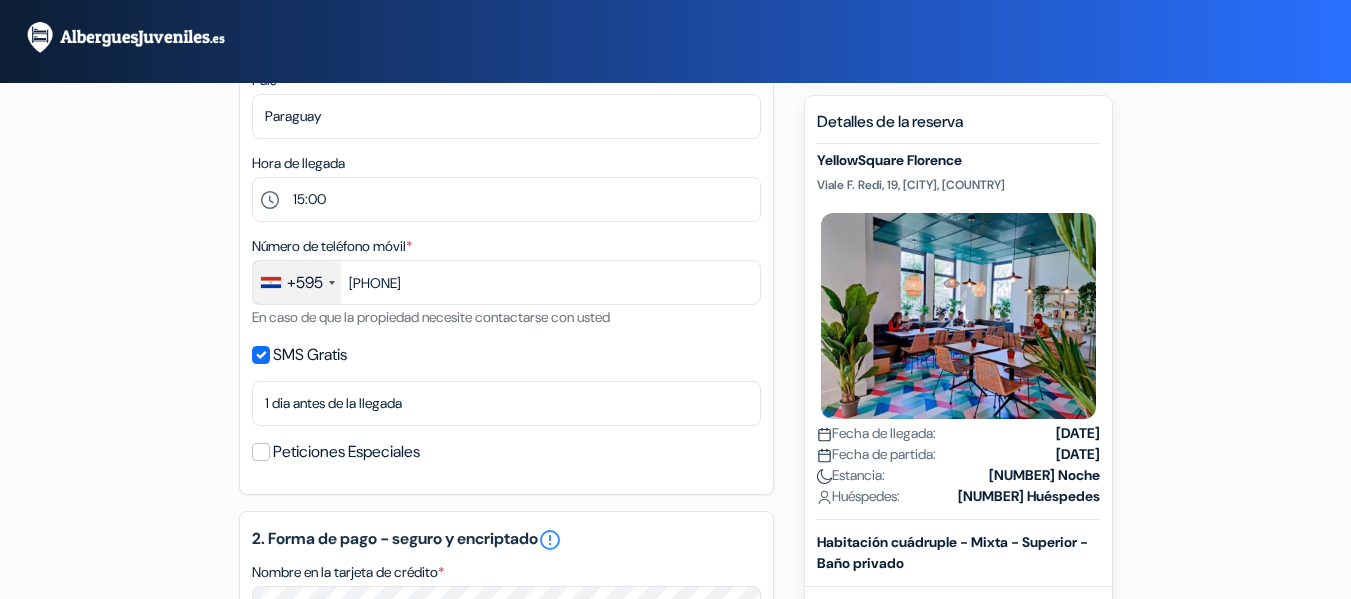 click on "add_box
YellowSquare Florence
Viale F. Redi, 19,
Florencia,
Italia
Detalles del Alojamiento
X
YellowSquare Florence" at bounding box center [676, 527] 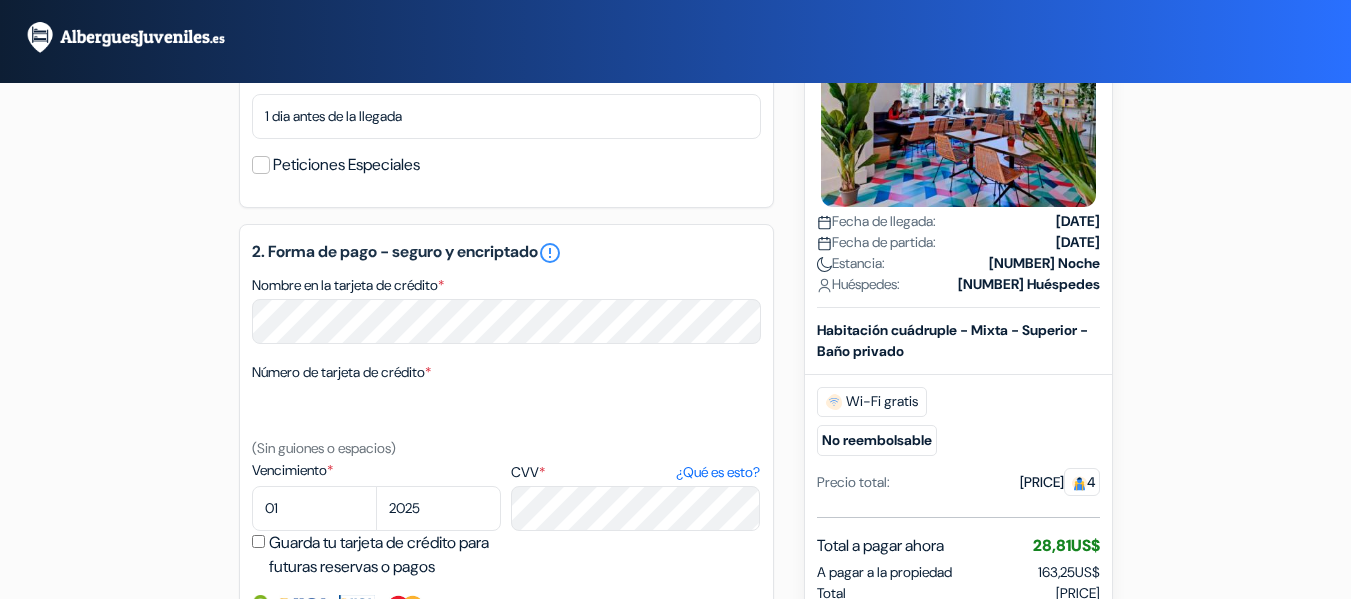 scroll, scrollTop: 700, scrollLeft: 0, axis: vertical 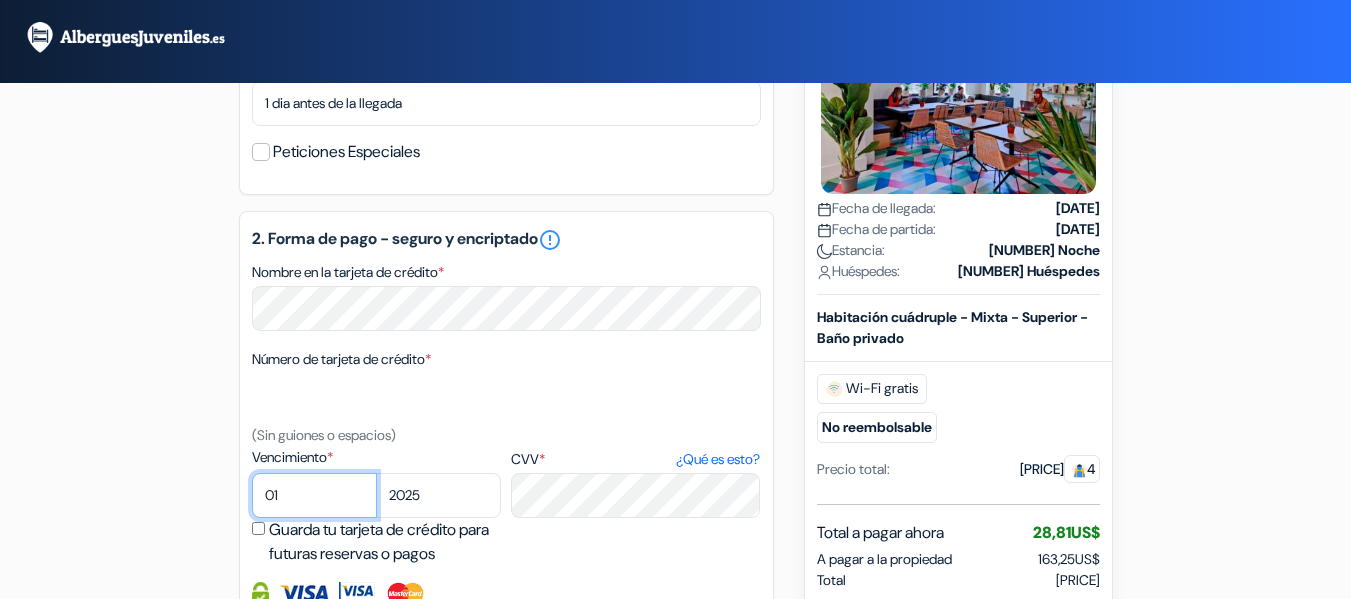 select on "02" 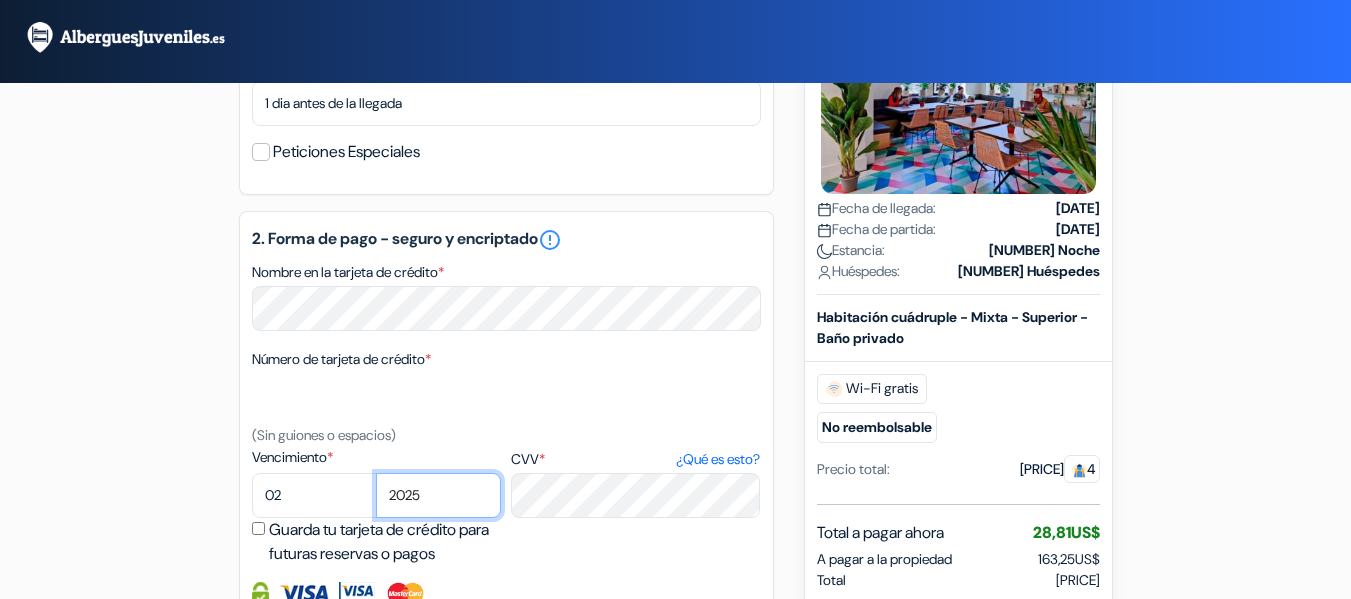 select on "2030" 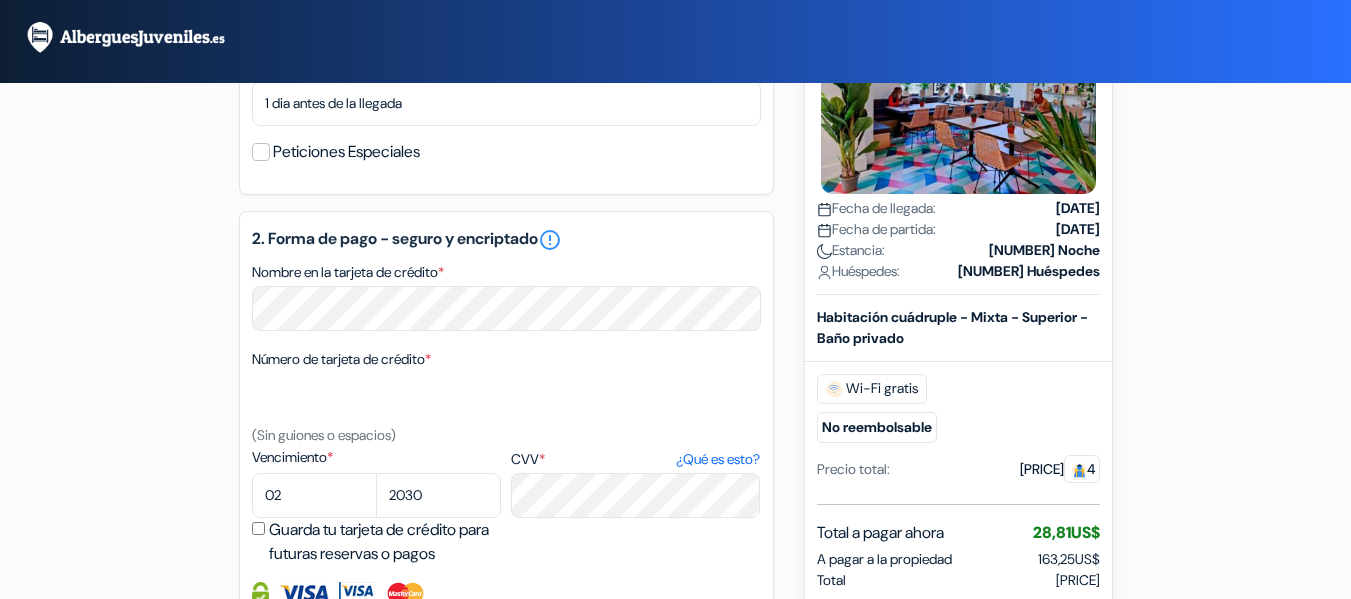 click on "add_box
YellowSquare Florence
Viale F. Redi, 19,
Florencia,
Italia
Detalles del Alojamiento
X
YellowSquare Florence" at bounding box center [676, 227] 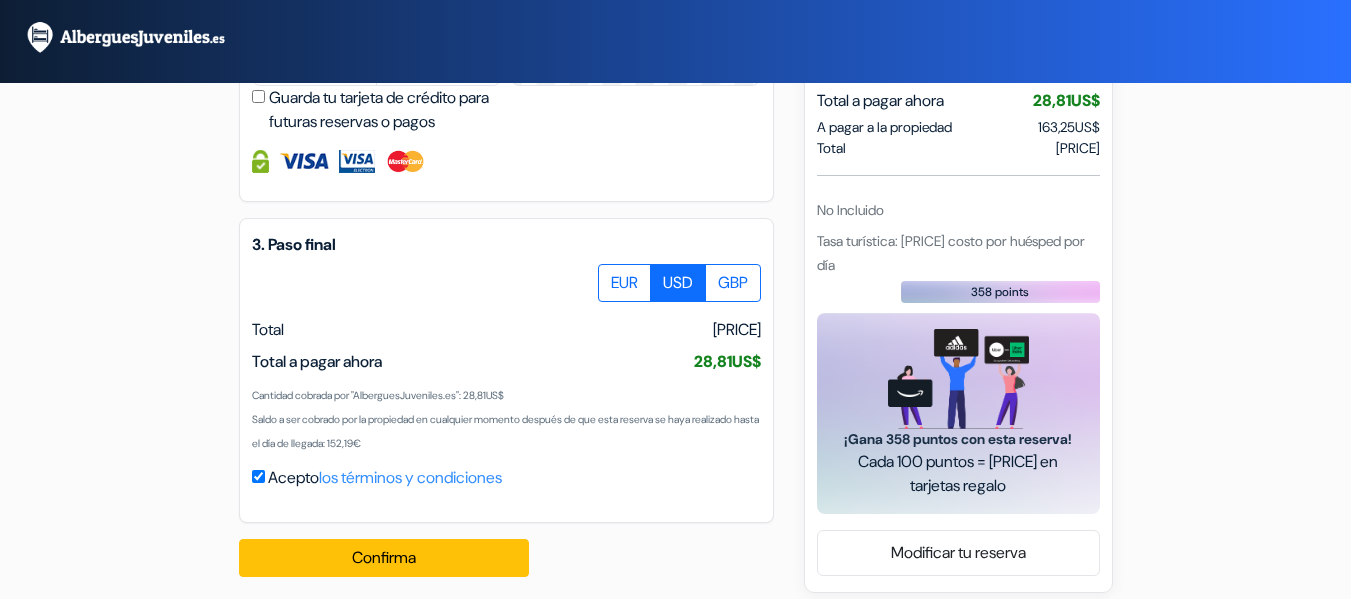 scroll, scrollTop: 1146, scrollLeft: 0, axis: vertical 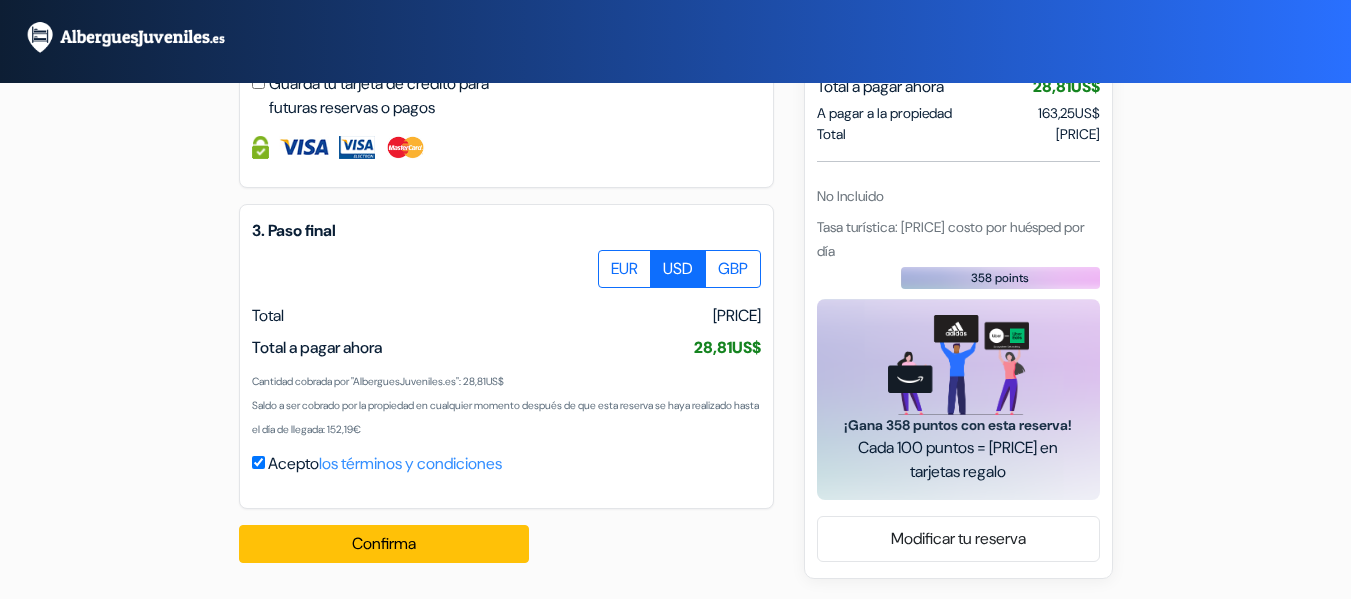 drag, startPoint x: 692, startPoint y: 351, endPoint x: 757, endPoint y: 348, distance: 65.06919 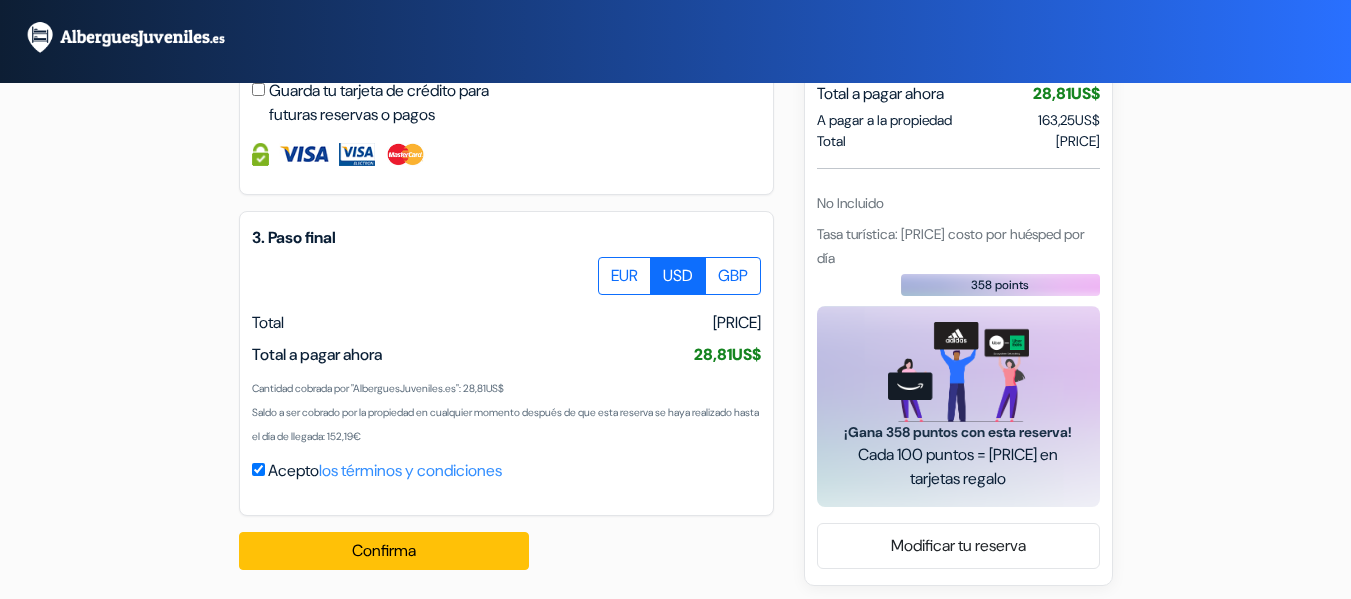 scroll, scrollTop: 1146, scrollLeft: 0, axis: vertical 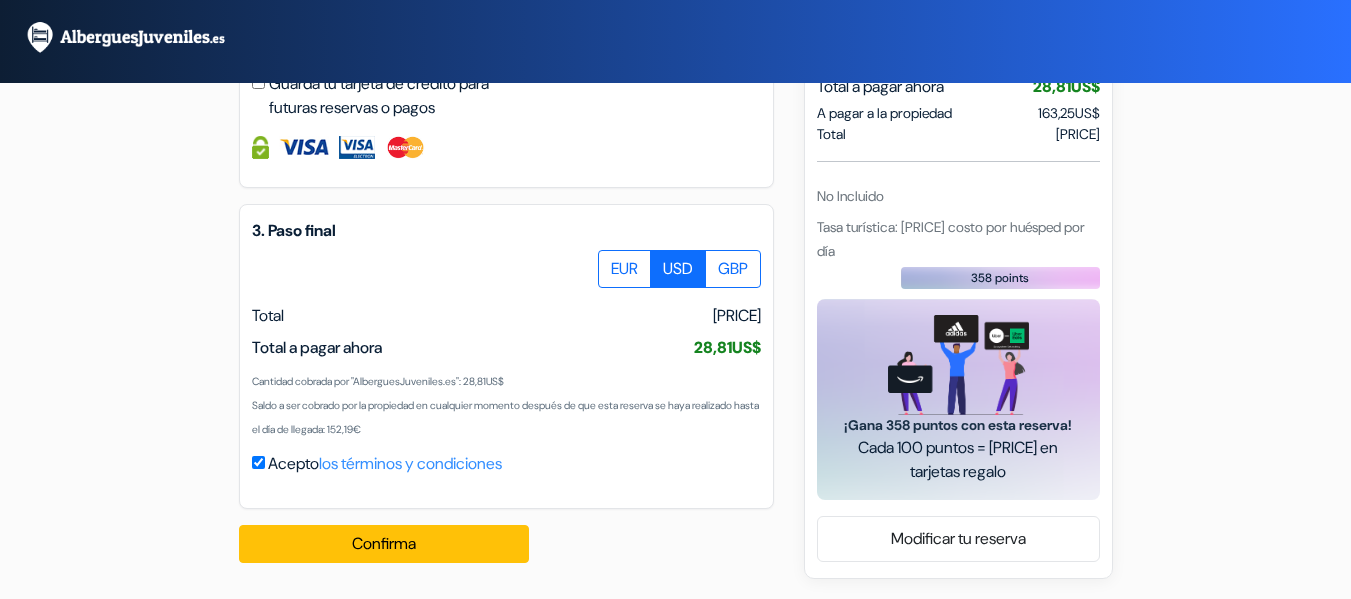 drag, startPoint x: 691, startPoint y: 347, endPoint x: 757, endPoint y: 348, distance: 66.007576 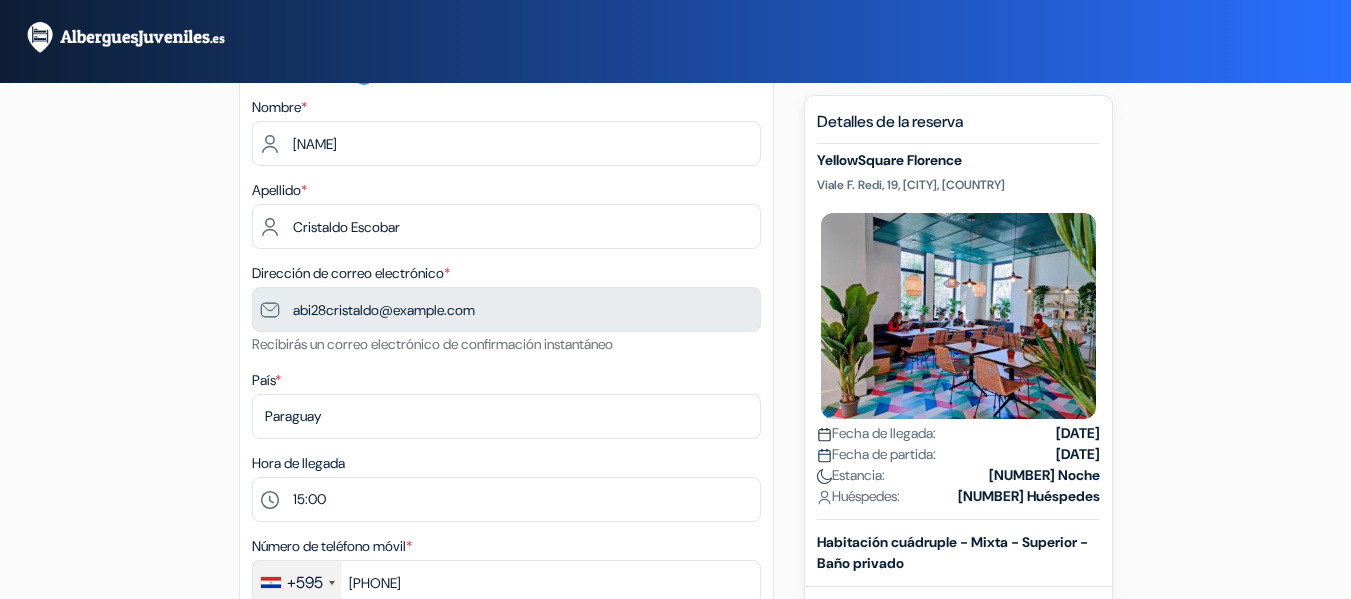 scroll, scrollTop: 200, scrollLeft: 0, axis: vertical 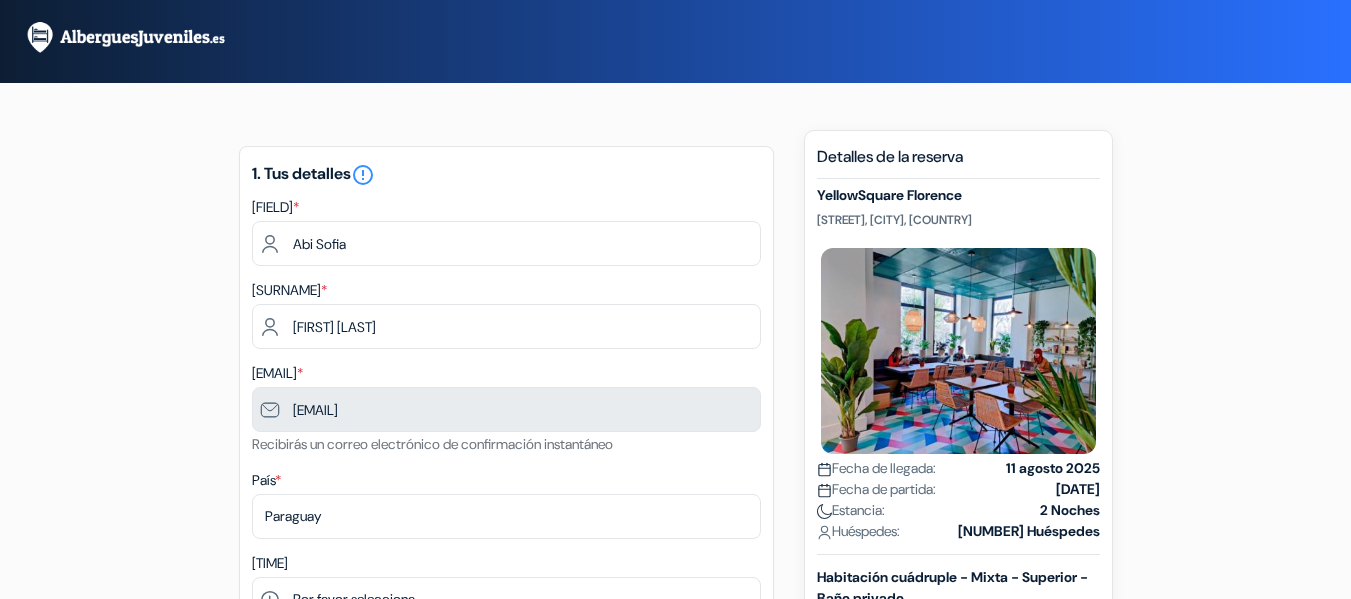 type on "[PHONE]" 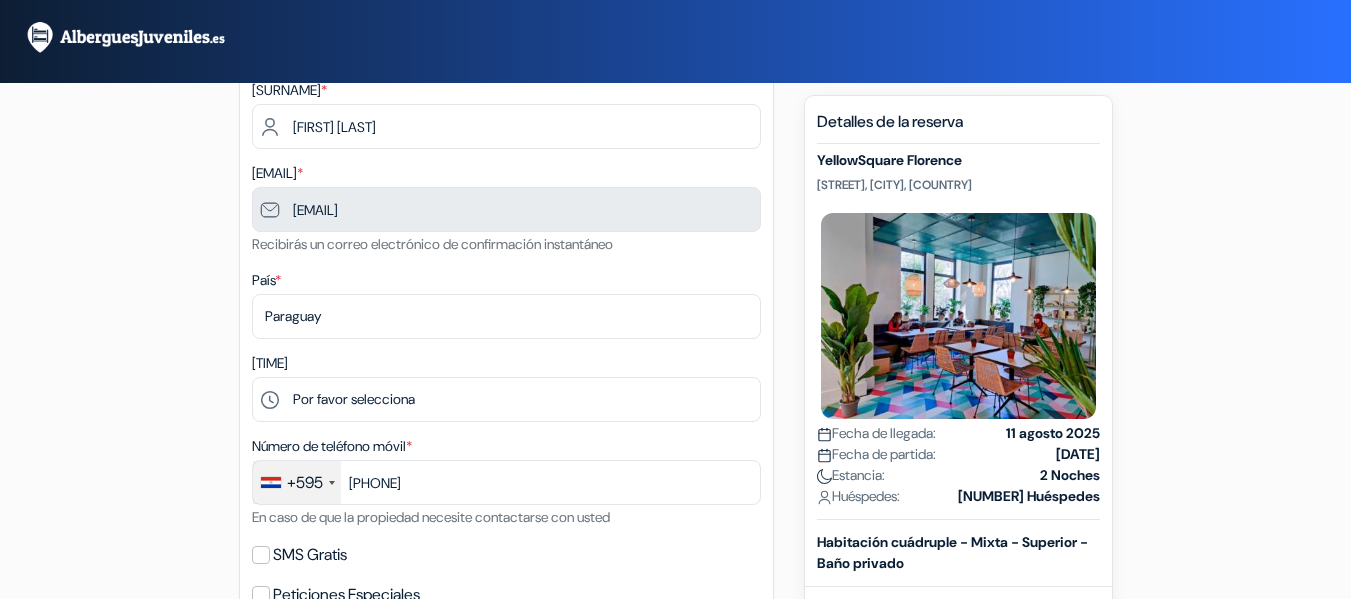 scroll, scrollTop: 300, scrollLeft: 0, axis: vertical 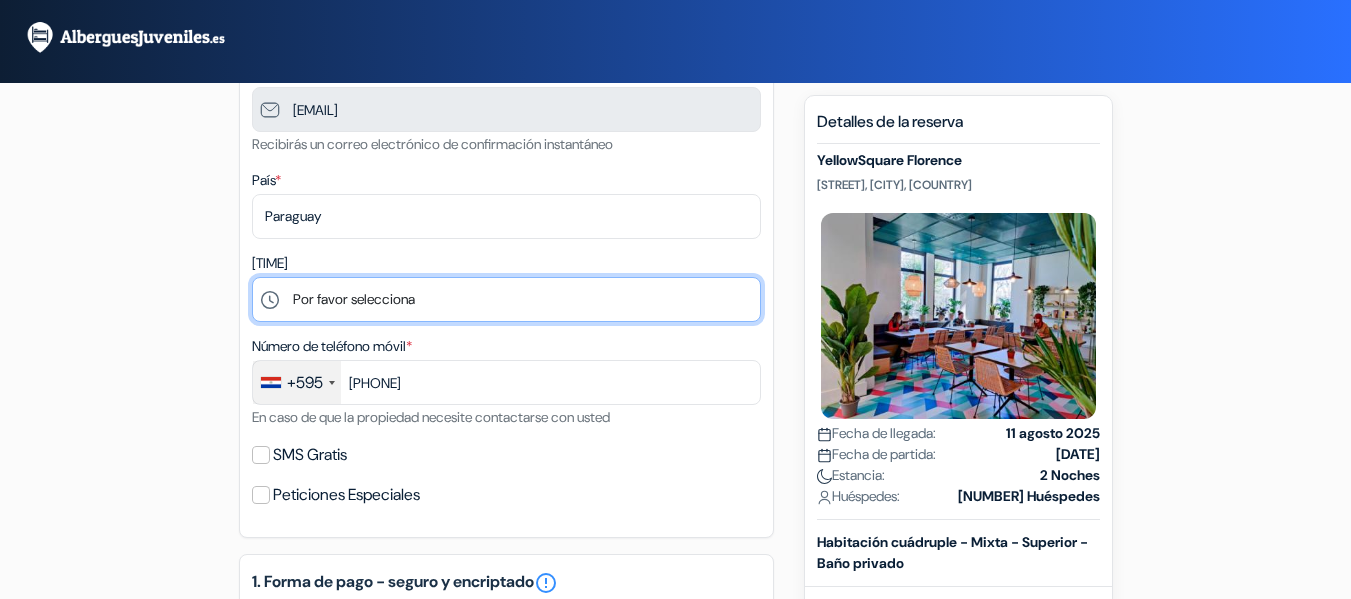 click on "Por favor selecciona
1:00
2:00
3:00
4:00
5:00
6:00
7:00
8:00
9:00
10:00
11:00
12:00 13:00 14:00" at bounding box center [506, 299] 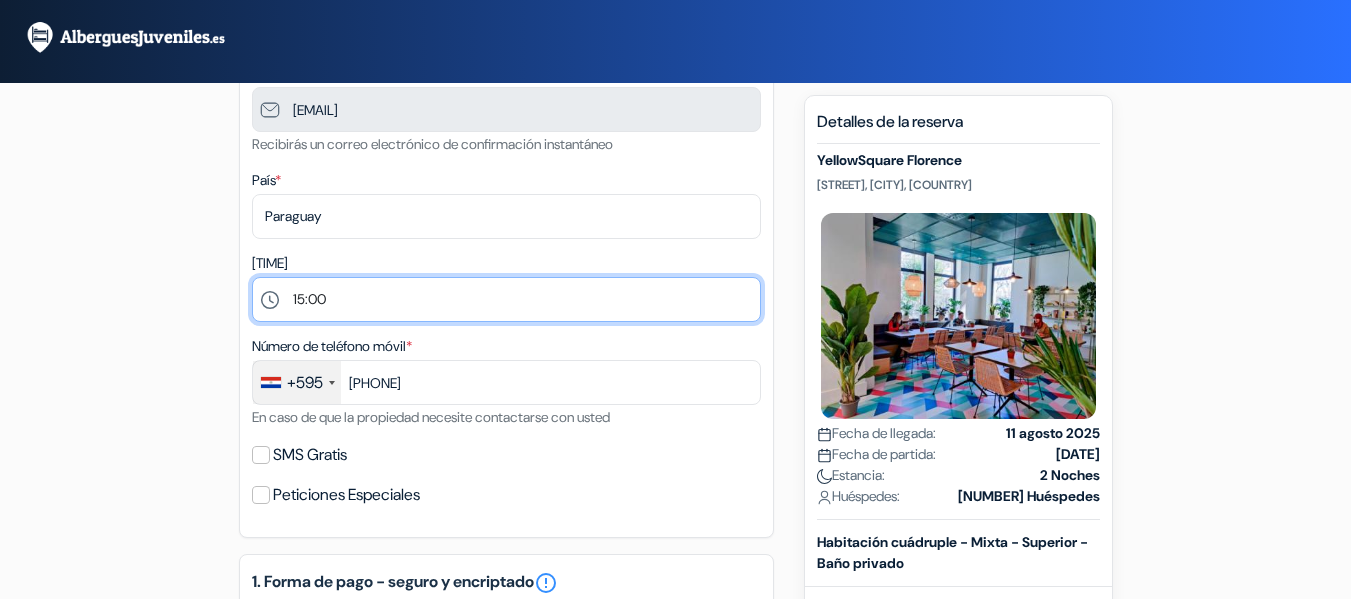 click on "Por favor selecciona
1:00
2:00
3:00
4:00
5:00
6:00
7:00
8:00
9:00
10:00
11:00
12:00 13:00 14:00" at bounding box center (506, 299) 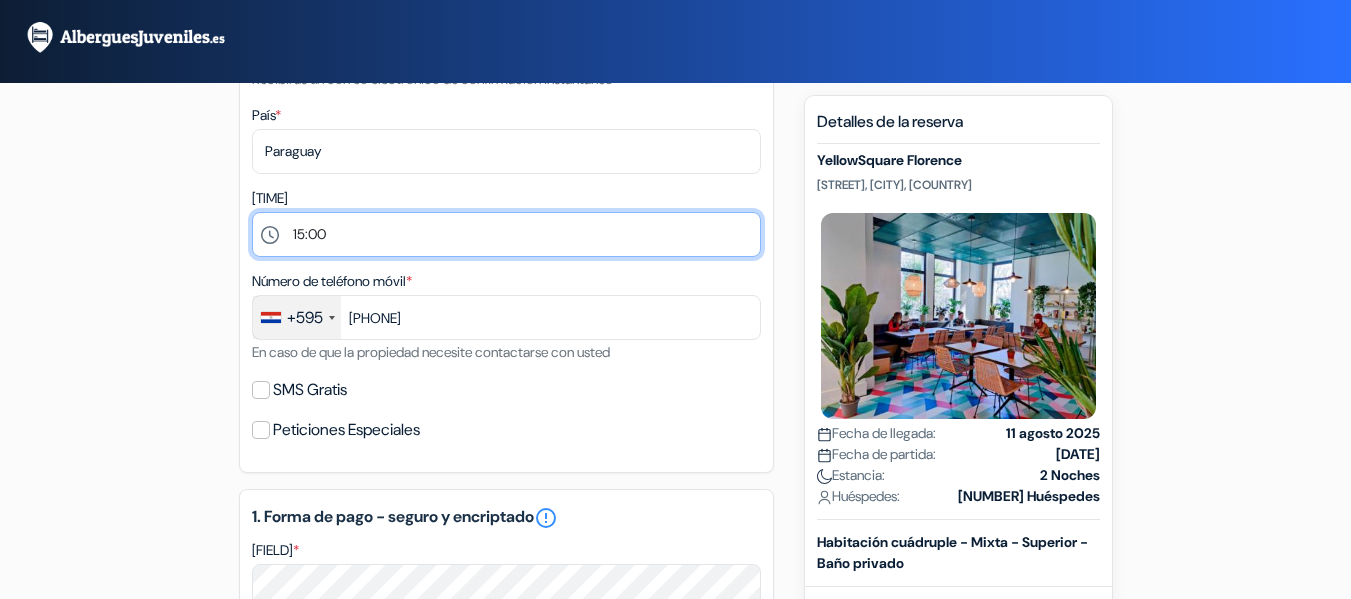 scroll, scrollTop: 400, scrollLeft: 0, axis: vertical 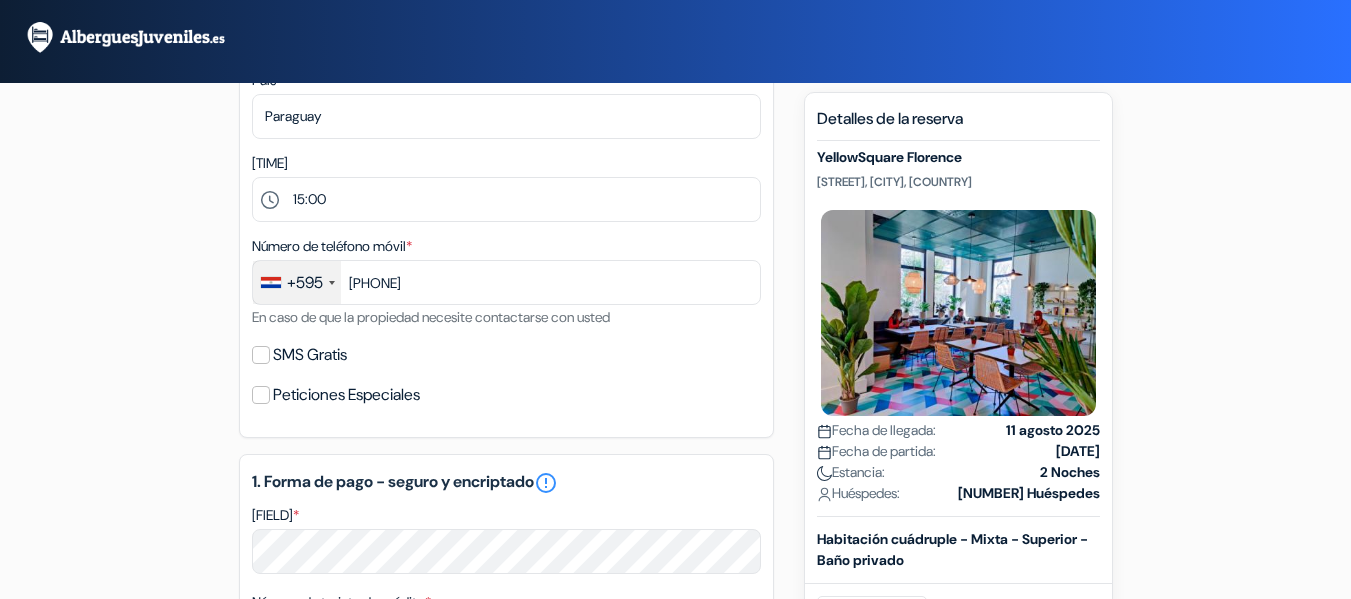 click on "SMS Gratis" at bounding box center (310, 355) 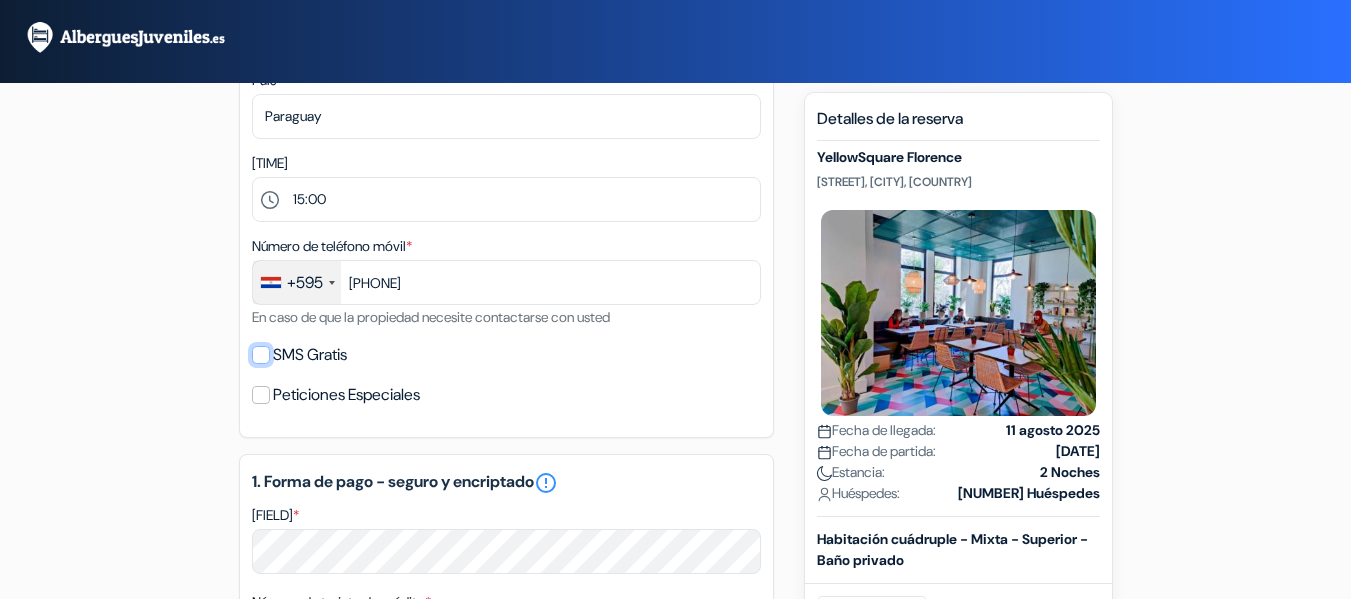 click on "SMS Gratis" at bounding box center (261, 355) 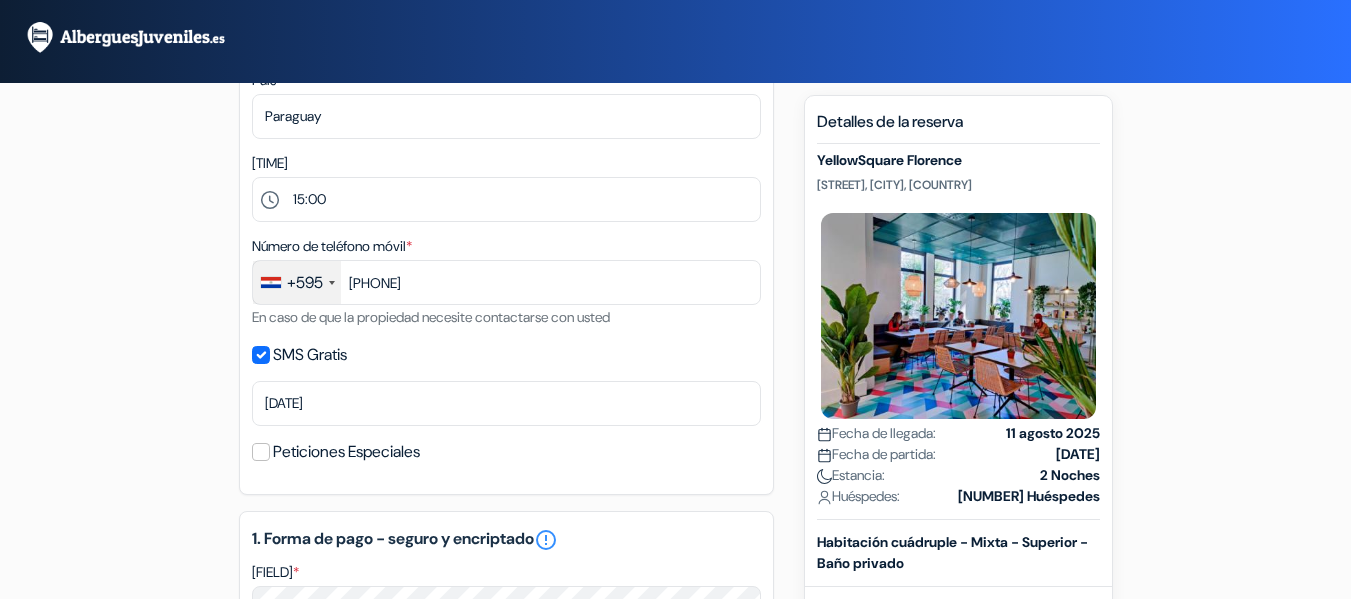 click on "add_box
YellowSquare Florence
Viale F. Redi, 19,
Florencia,
Italia
Detalles del Alojamiento
X
YellowSquare Florence" at bounding box center [676, 527] 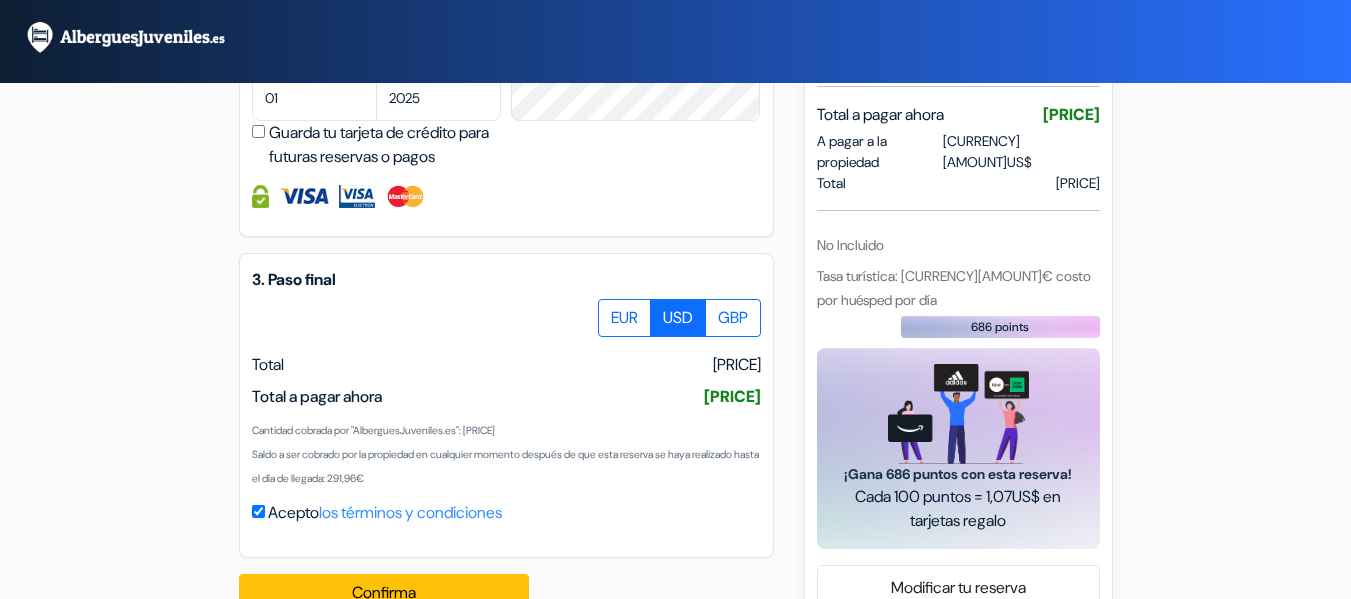 scroll, scrollTop: 1100, scrollLeft: 0, axis: vertical 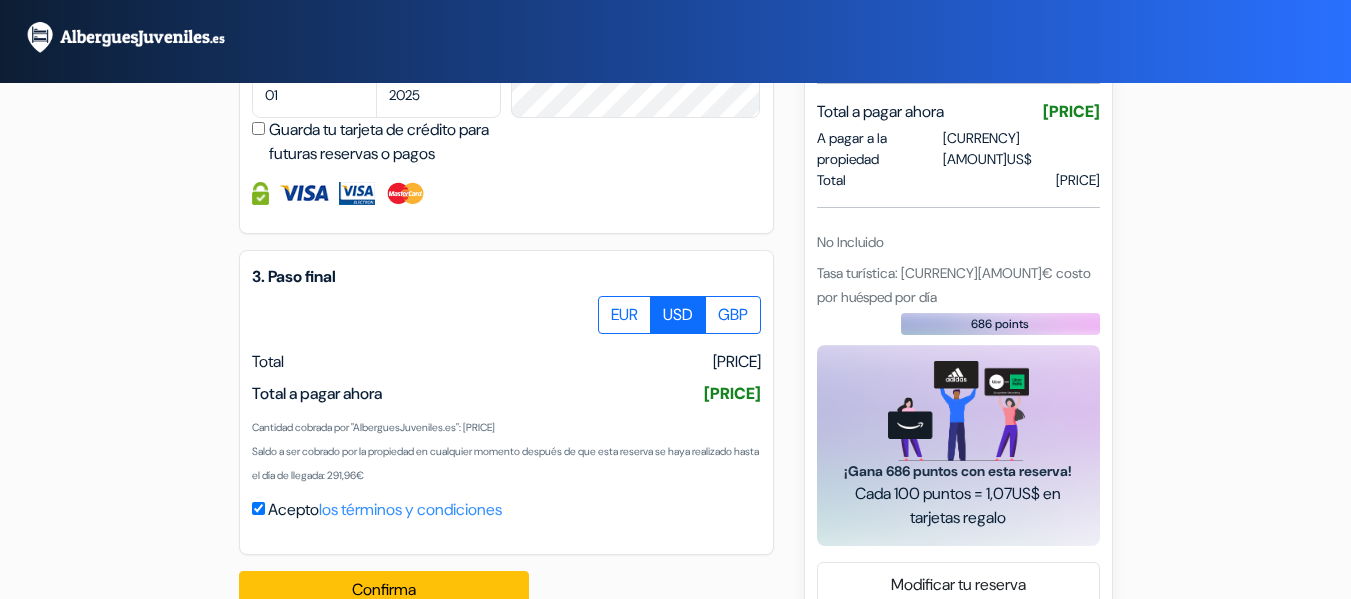 drag, startPoint x: 687, startPoint y: 398, endPoint x: 768, endPoint y: 404, distance: 81.22192 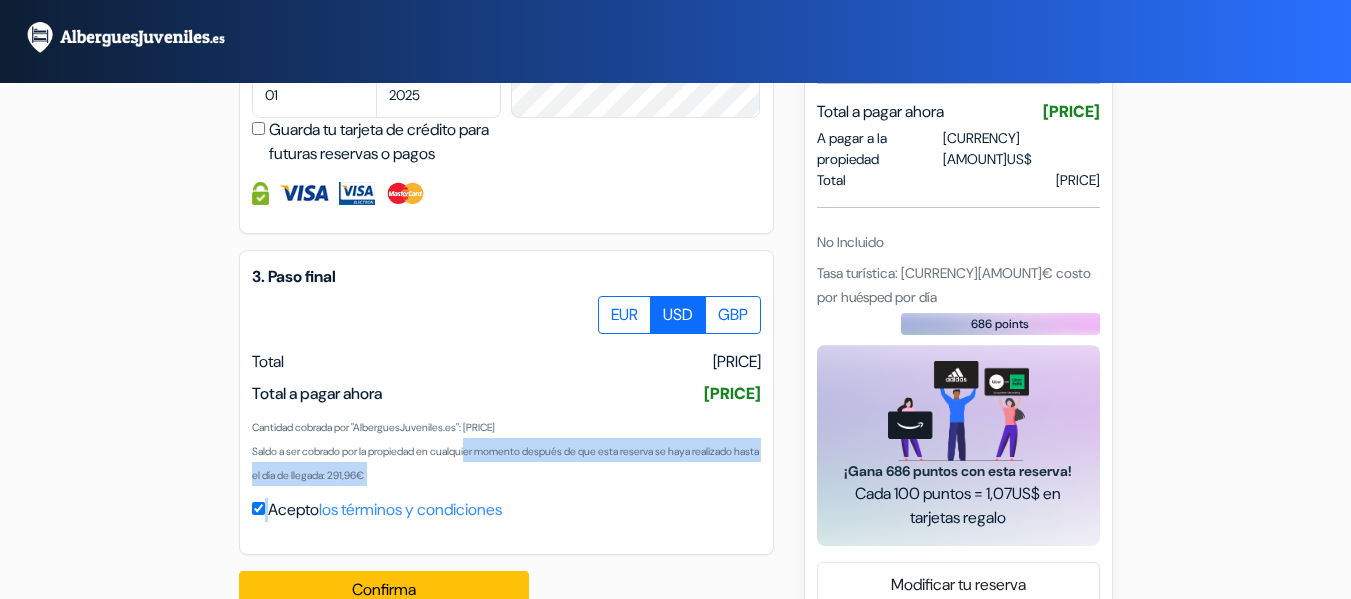 drag, startPoint x: 298, startPoint y: 457, endPoint x: 454, endPoint y: 488, distance: 159.05031 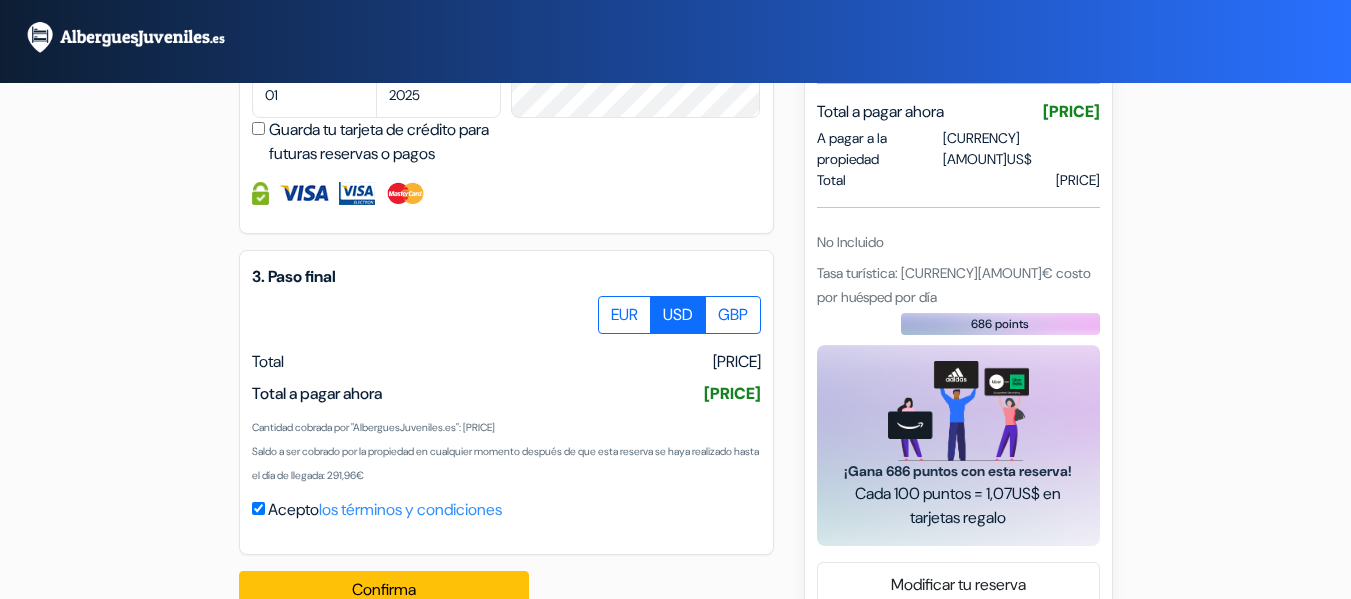 drag, startPoint x: 451, startPoint y: 475, endPoint x: 413, endPoint y: 479, distance: 38.209946 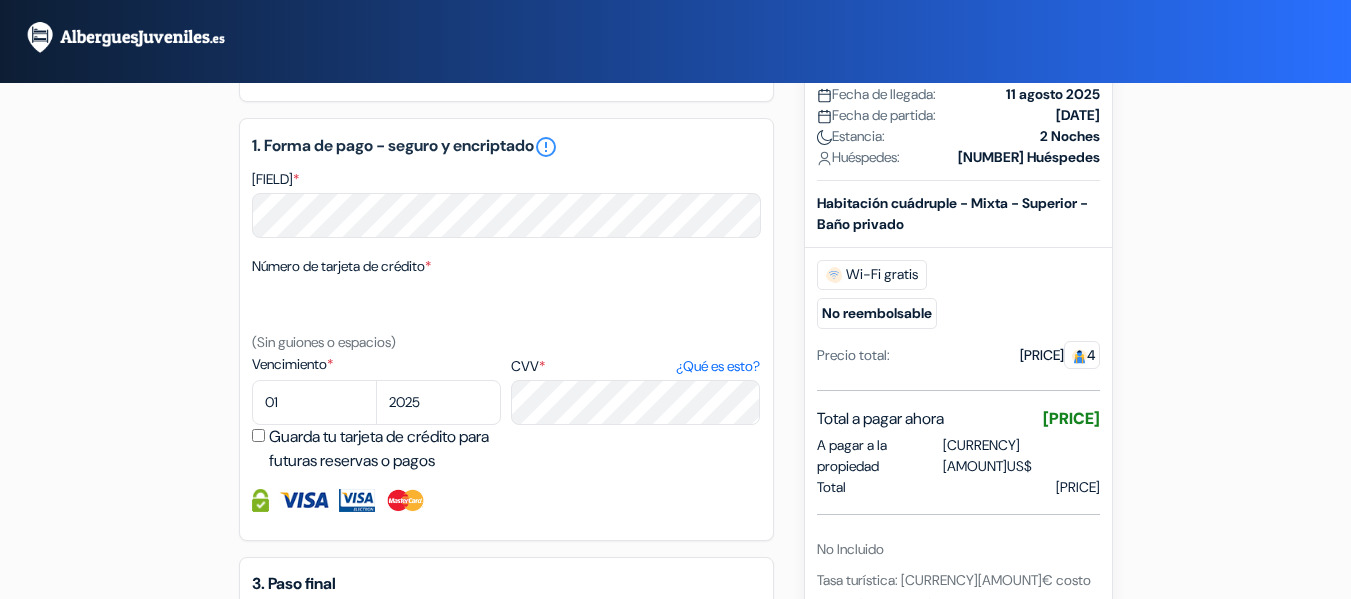 scroll, scrollTop: 700, scrollLeft: 0, axis: vertical 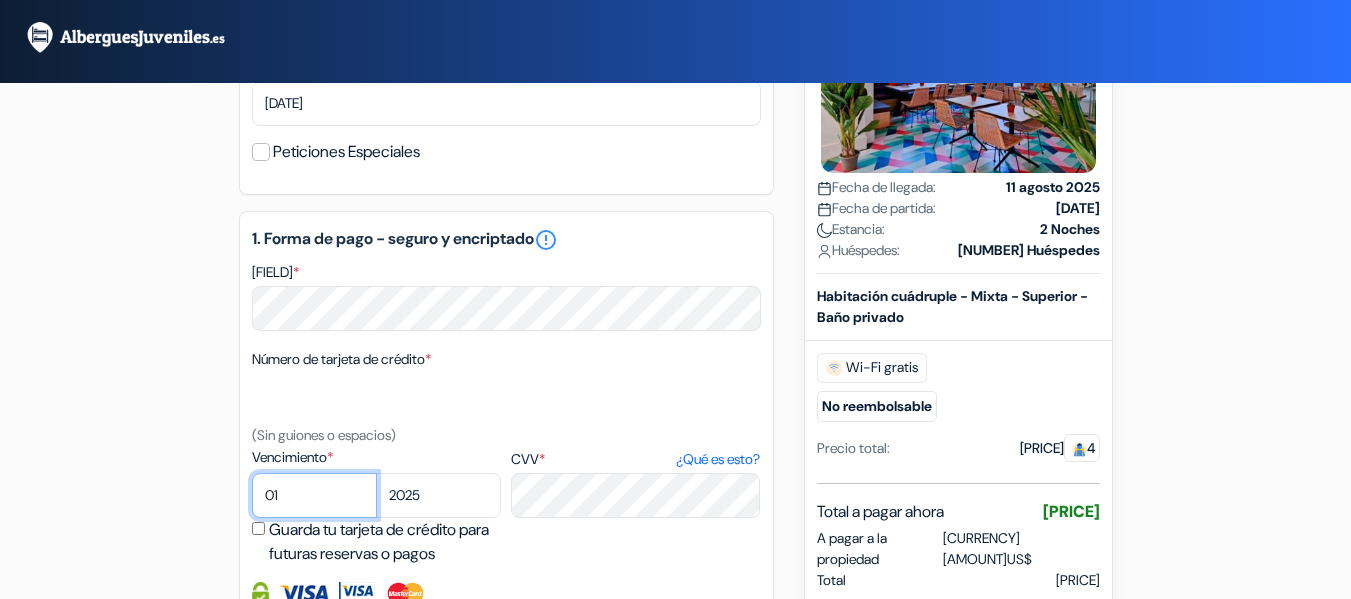 select on "02" 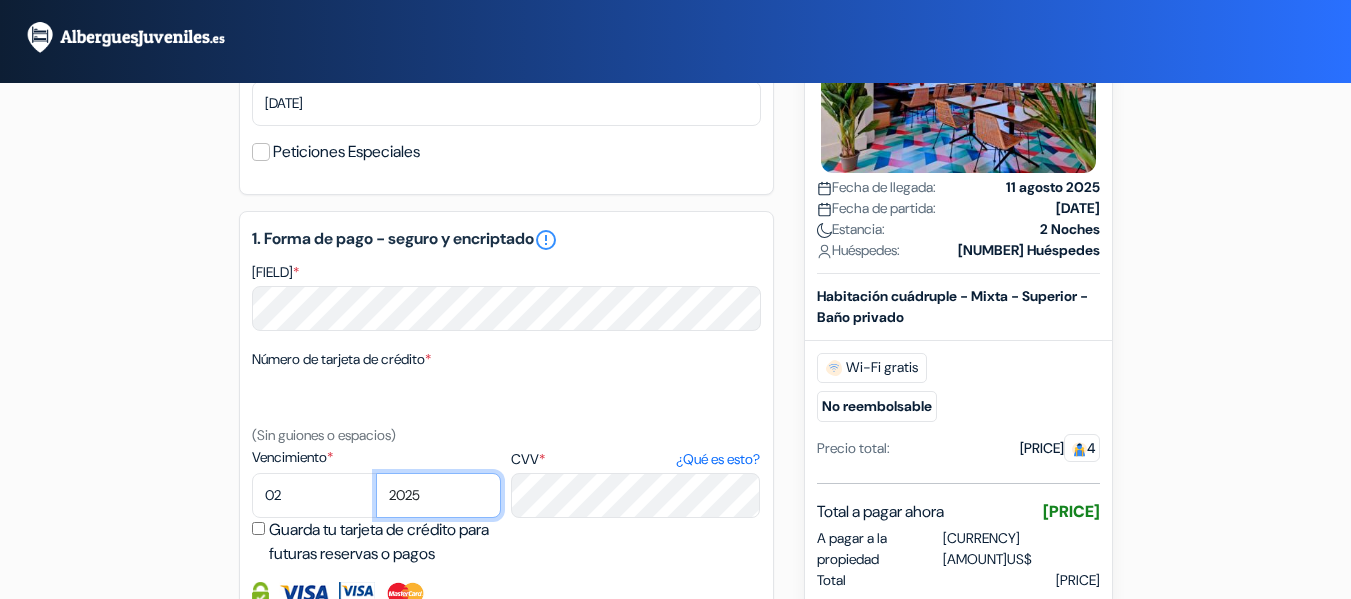 select on "2030" 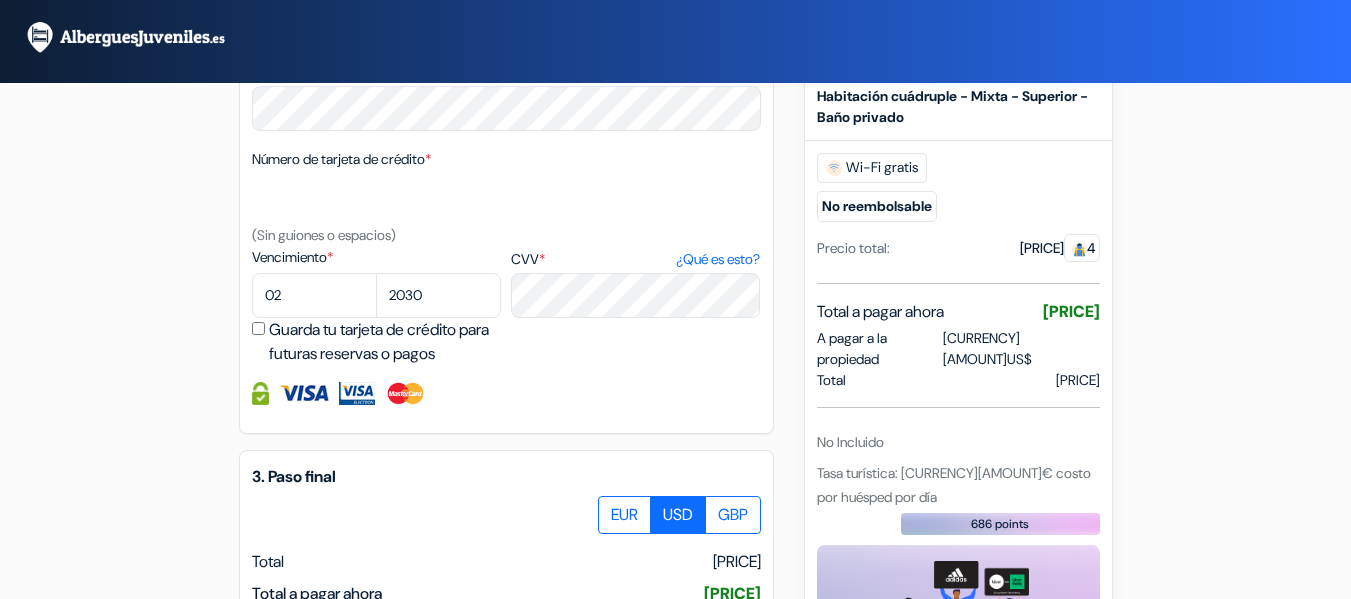 scroll, scrollTop: 1000, scrollLeft: 0, axis: vertical 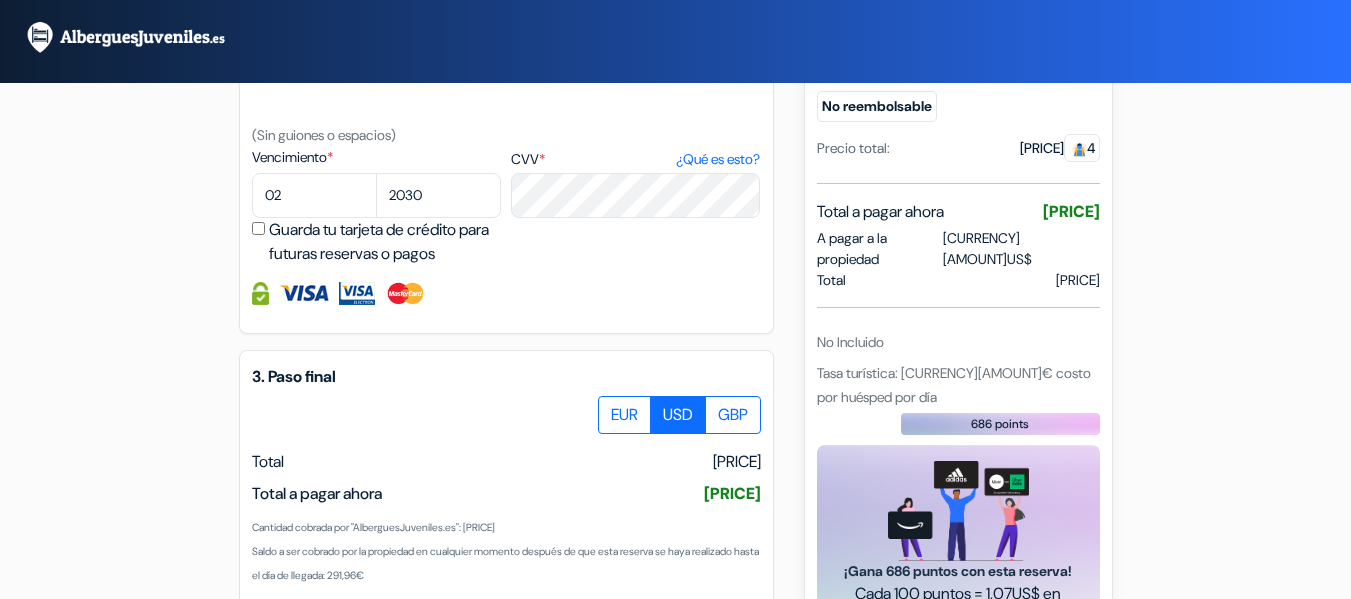 drag, startPoint x: 266, startPoint y: 492, endPoint x: 400, endPoint y: 492, distance: 134 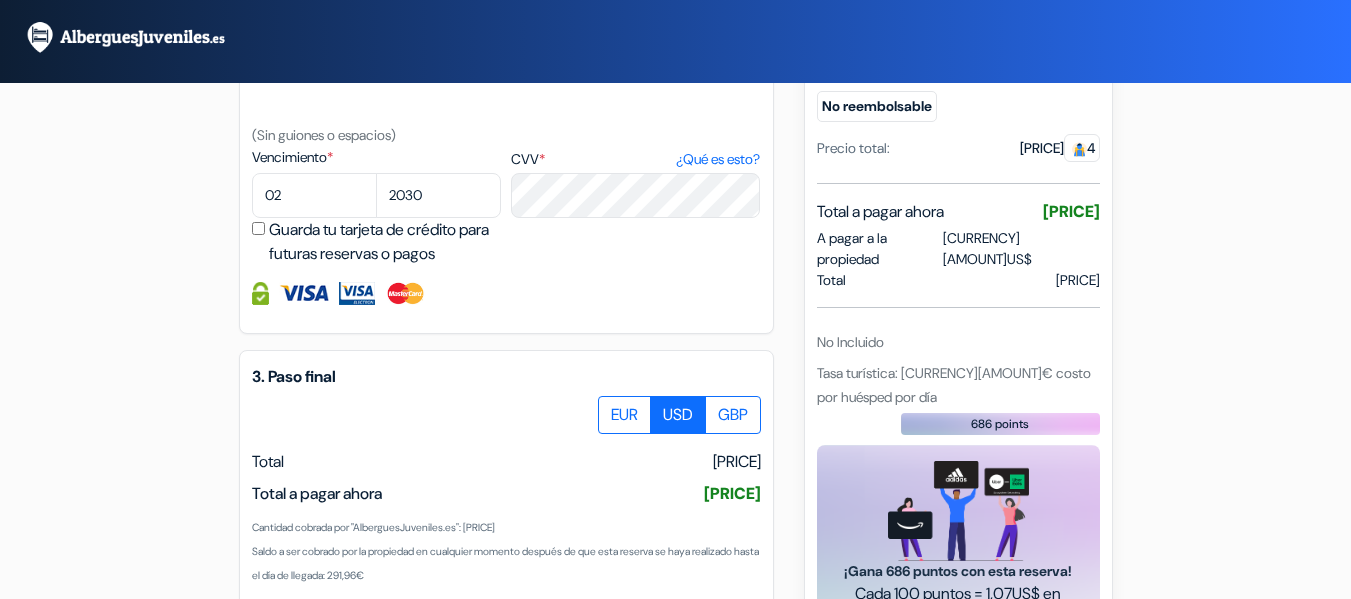 click on "add_box
YellowSquare Florence
Viale F. Redi, 19,
Florencia,
Italia
Detalles del Alojamiento
X
YellowSquare Florence" at bounding box center (676, -73) 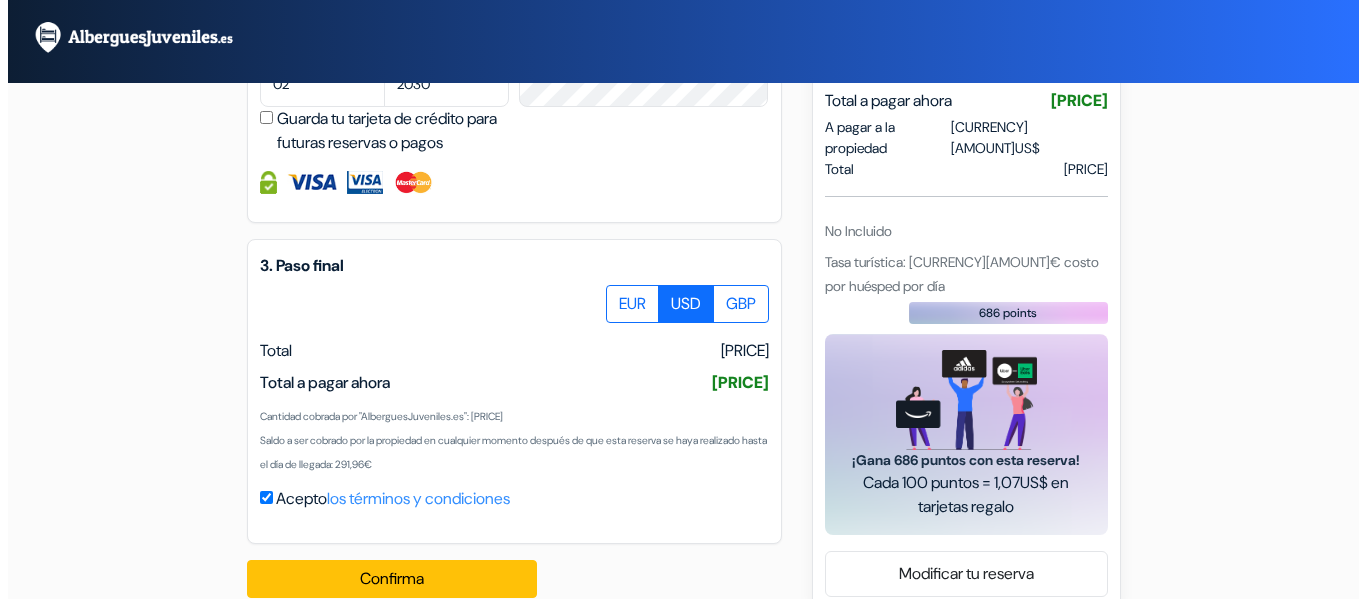 scroll, scrollTop: 1146, scrollLeft: 0, axis: vertical 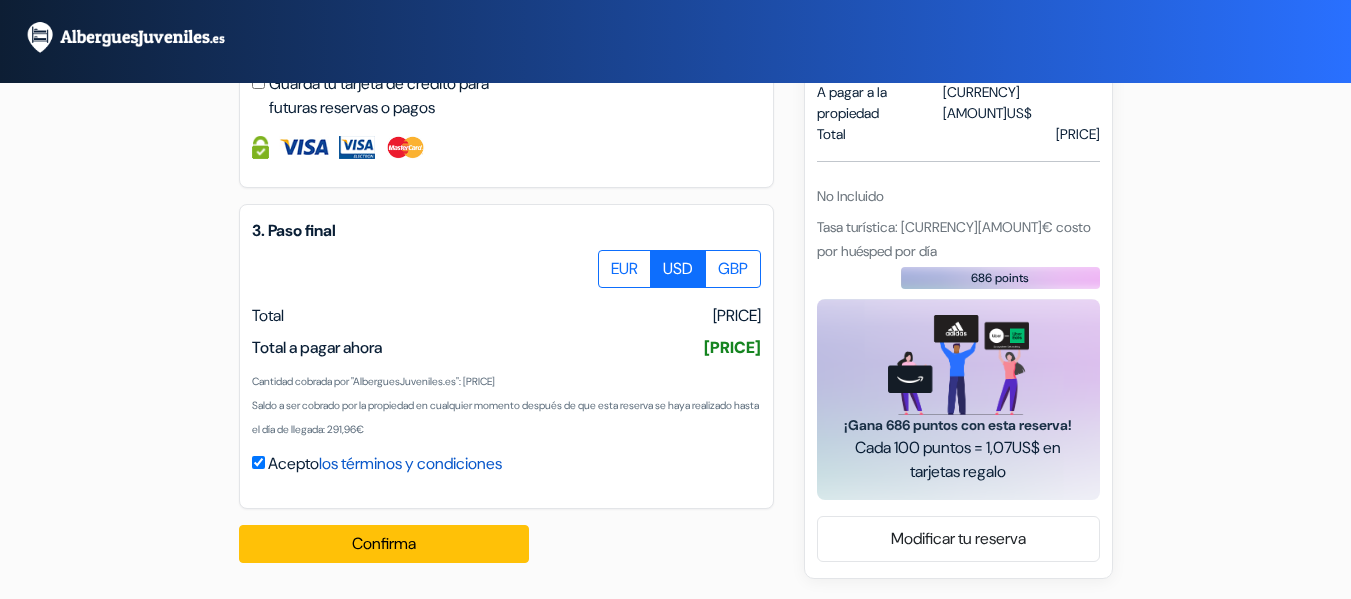 click on "los términos y condiciones" at bounding box center (410, 463) 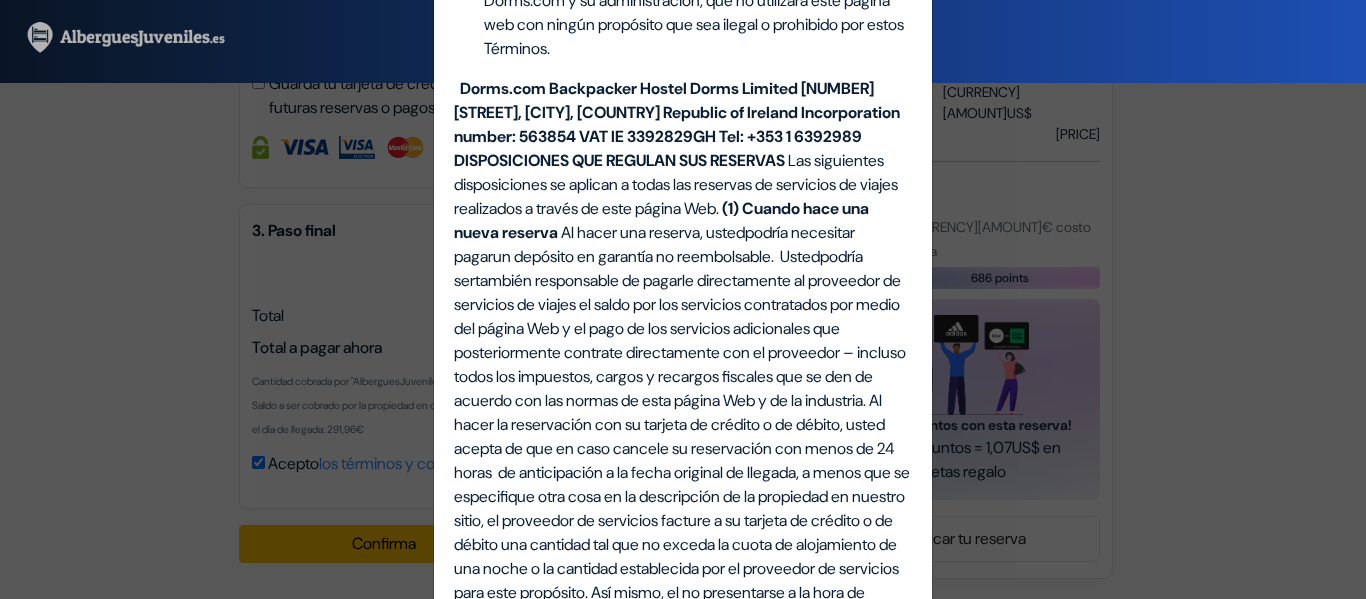 scroll, scrollTop: 800, scrollLeft: 0, axis: vertical 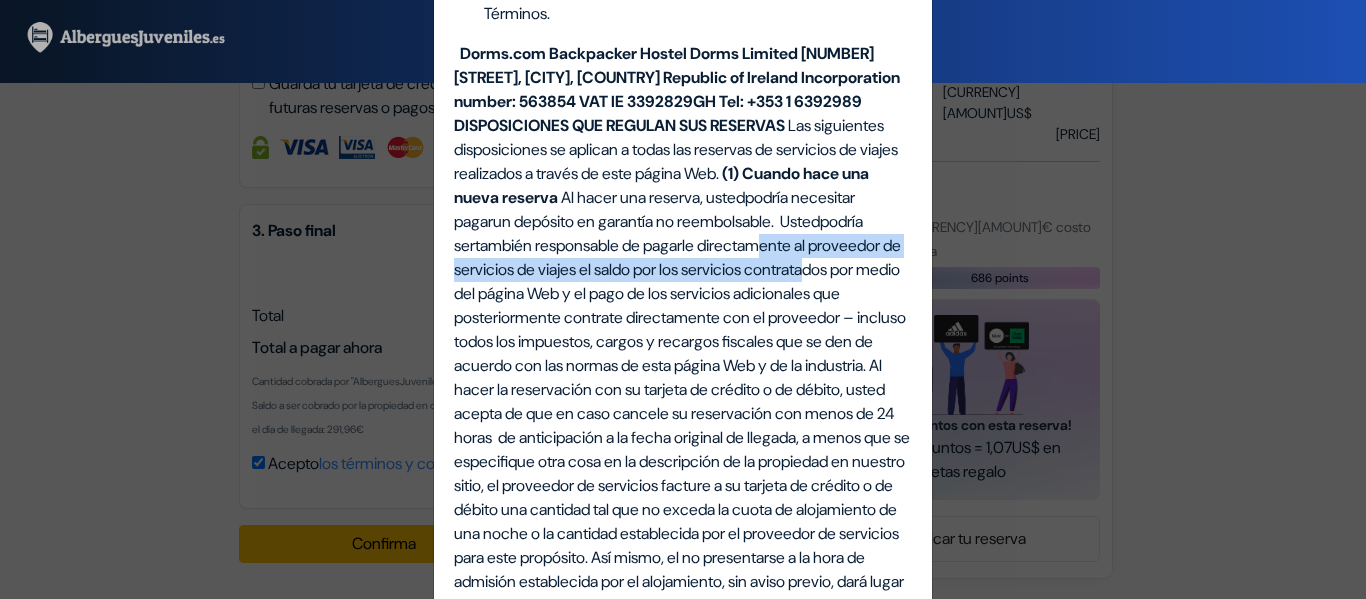 drag, startPoint x: 573, startPoint y: 339, endPoint x: 691, endPoint y: 360, distance: 119.85408 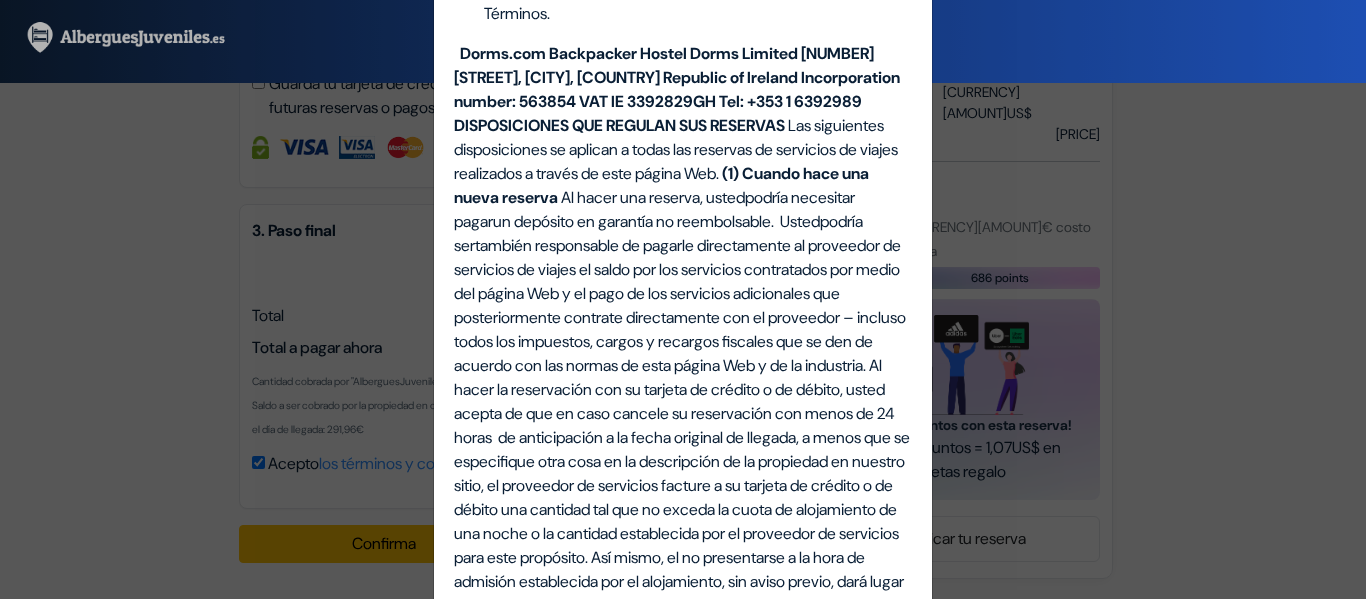 click on "también responsable de pagarle directamente al proveedor de servicios de viajes el saldo por los servicios contratados por medio del página Web y el pago de los servicios adicionales que posteriormente contrate directamente con el proveedor – incluso todos los impuestos, cargos y recargos fiscales que se den de acuerdo con las normas de esta página Web y de la industria." at bounding box center (680, 305) 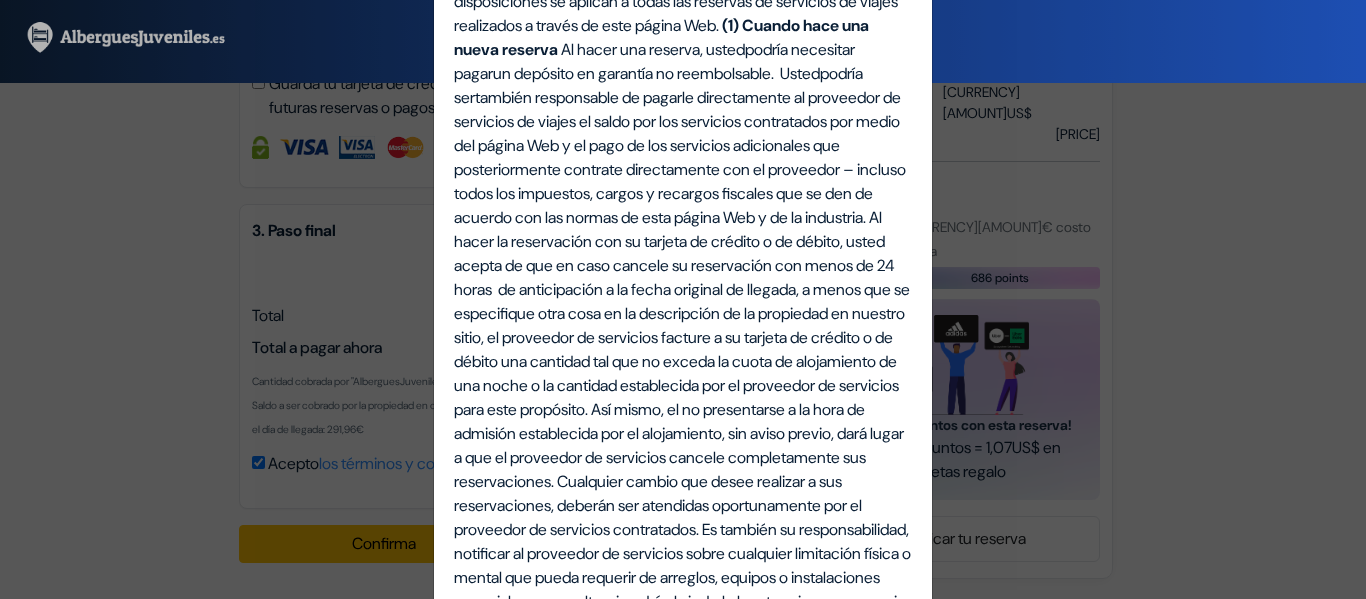 scroll, scrollTop: 900, scrollLeft: 0, axis: vertical 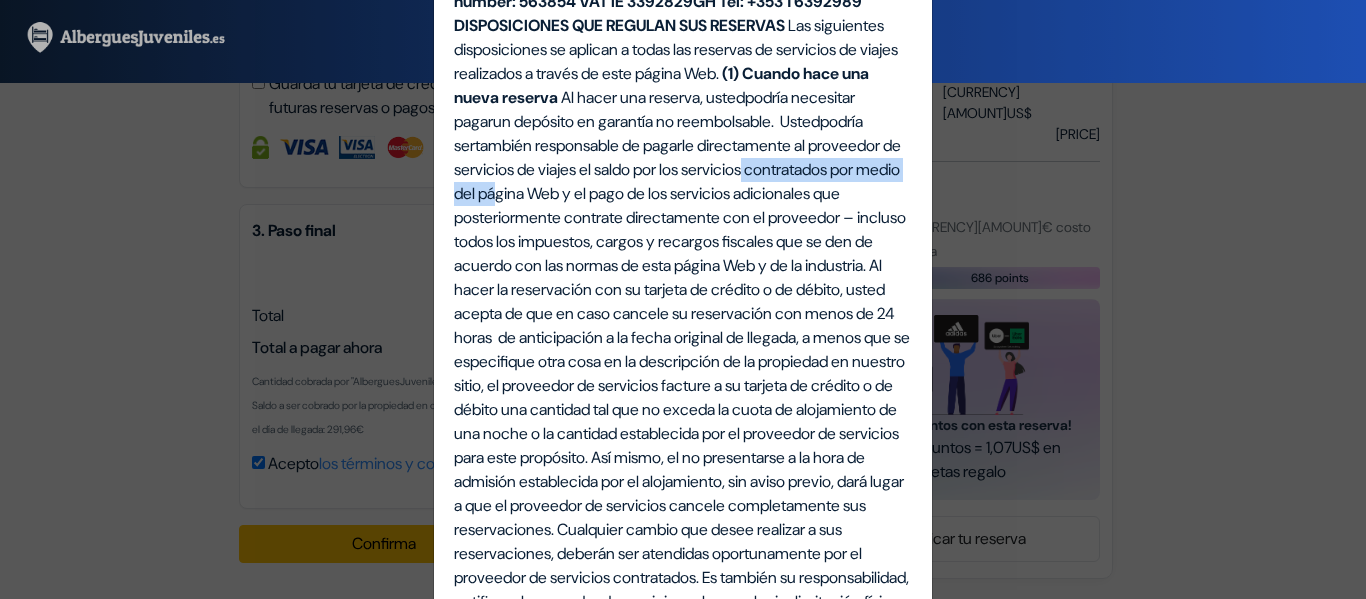 drag, startPoint x: 611, startPoint y: 268, endPoint x: 841, endPoint y: 272, distance: 230.03477 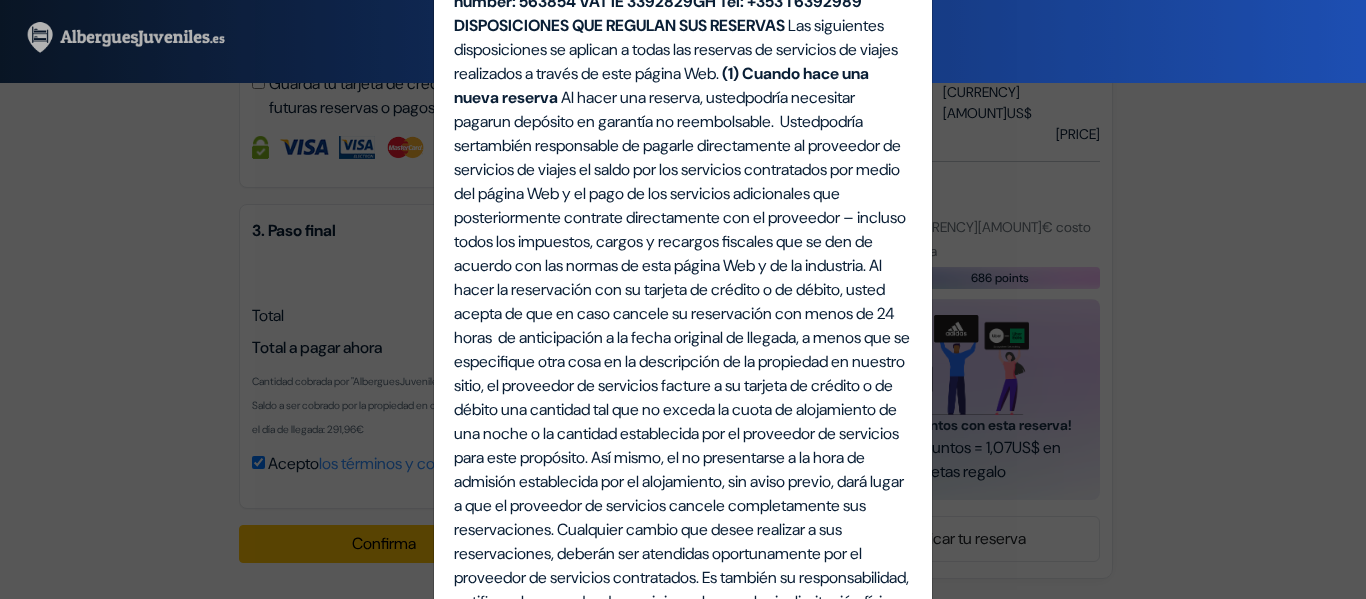 click on "también responsable de pagarle directamente al proveedor de servicios de viajes el saldo por los servicios contratados por medio del página Web y el pago de los servicios adicionales que posteriormente contrate directamente con el proveedor – incluso todos los impuestos, cargos y recargos fiscales que se den de acuerdo con las normas de esta página Web y de la industria." at bounding box center (680, 205) 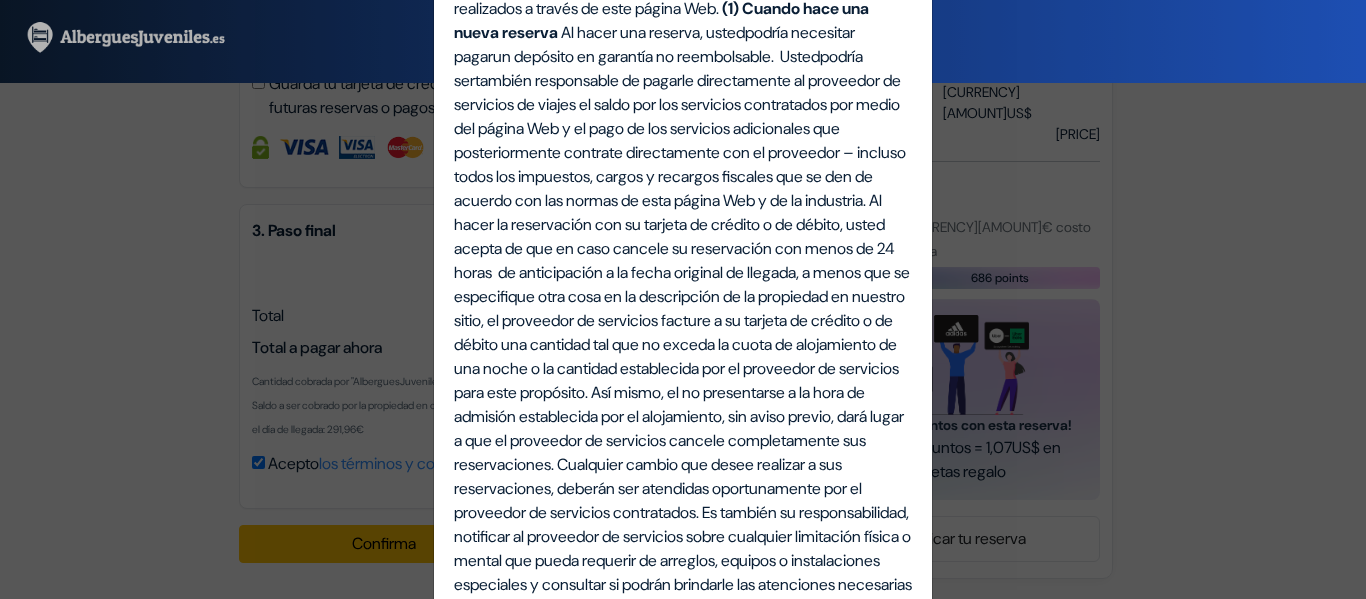 scroll, scrollTop: 1000, scrollLeft: 0, axis: vertical 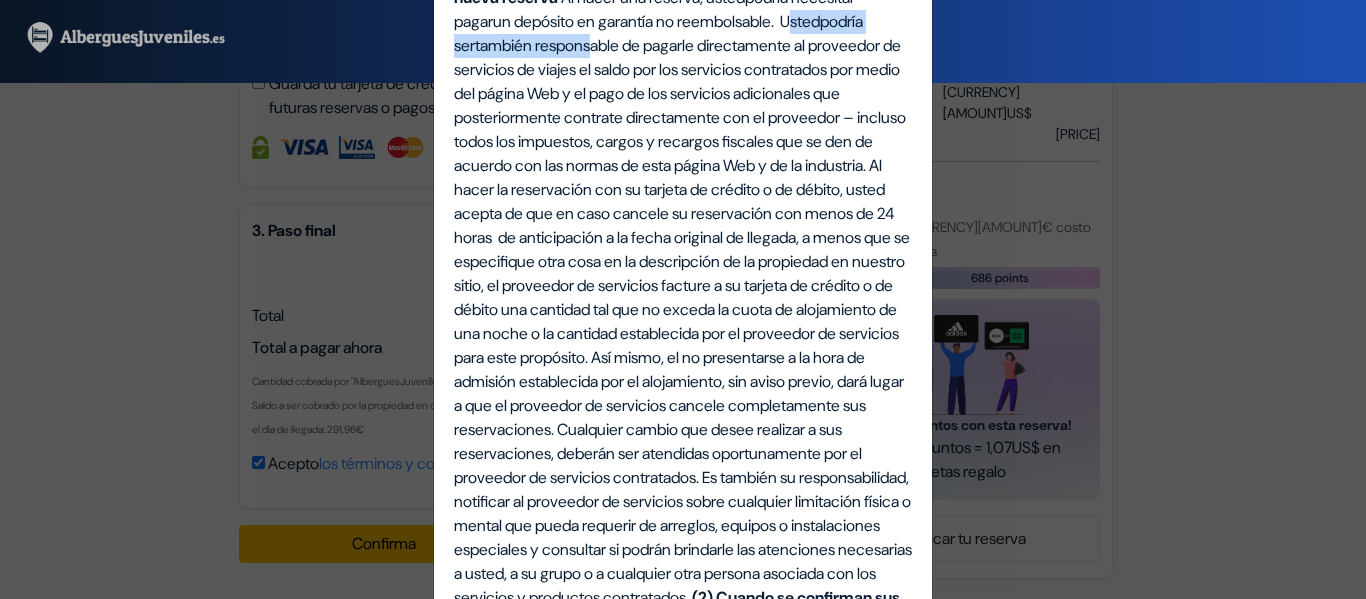 drag, startPoint x: 564, startPoint y: 117, endPoint x: 811, endPoint y: 127, distance: 247.20235 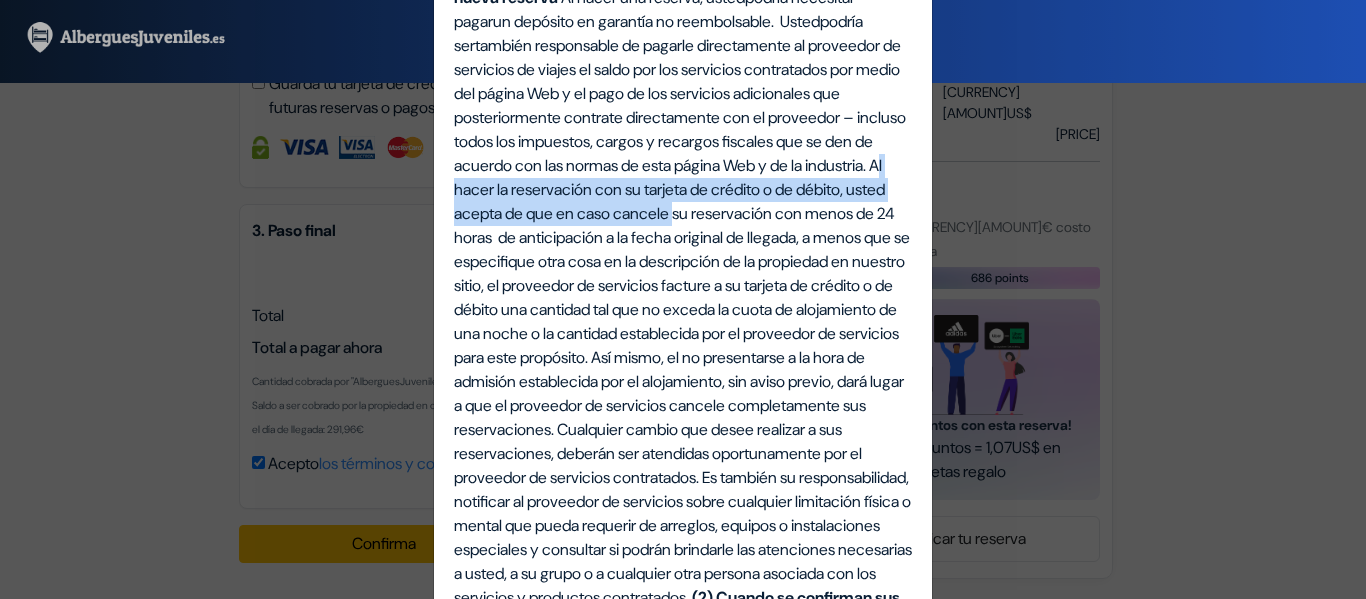drag, startPoint x: 541, startPoint y: 285, endPoint x: 788, endPoint y: 320, distance: 249.46744 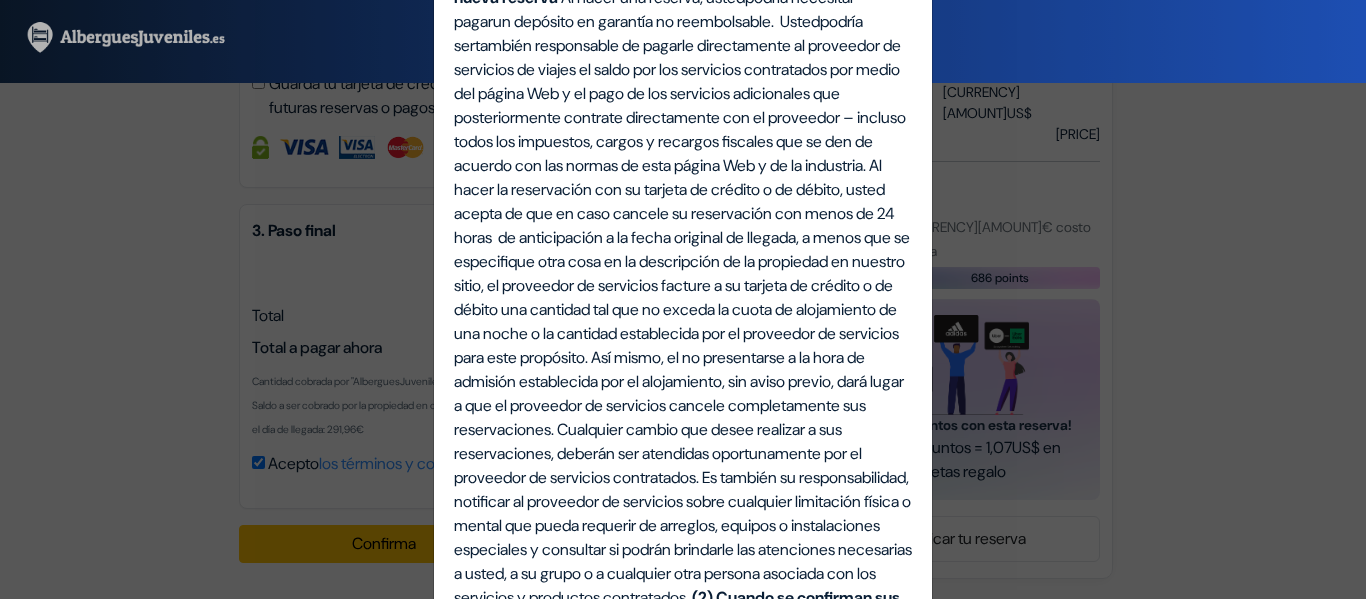 click on "Al hacer la reservación con su tarjeta de crédito o de débito, usted acepta de que en caso cancele su reservación con menos de 24 horas  de anticipación a la fecha original de llegada, a menos que se especifique otra cosa en la descripción de la propiedad en nuestro sitio, el proveedor de servicios facture a su tarjeta de crédito o de débito una cantidad tal que no exceda la cuota de alojamiento de una noche o la cantidad establecida por el proveedor de servicios para este propósito." at bounding box center [682, 261] 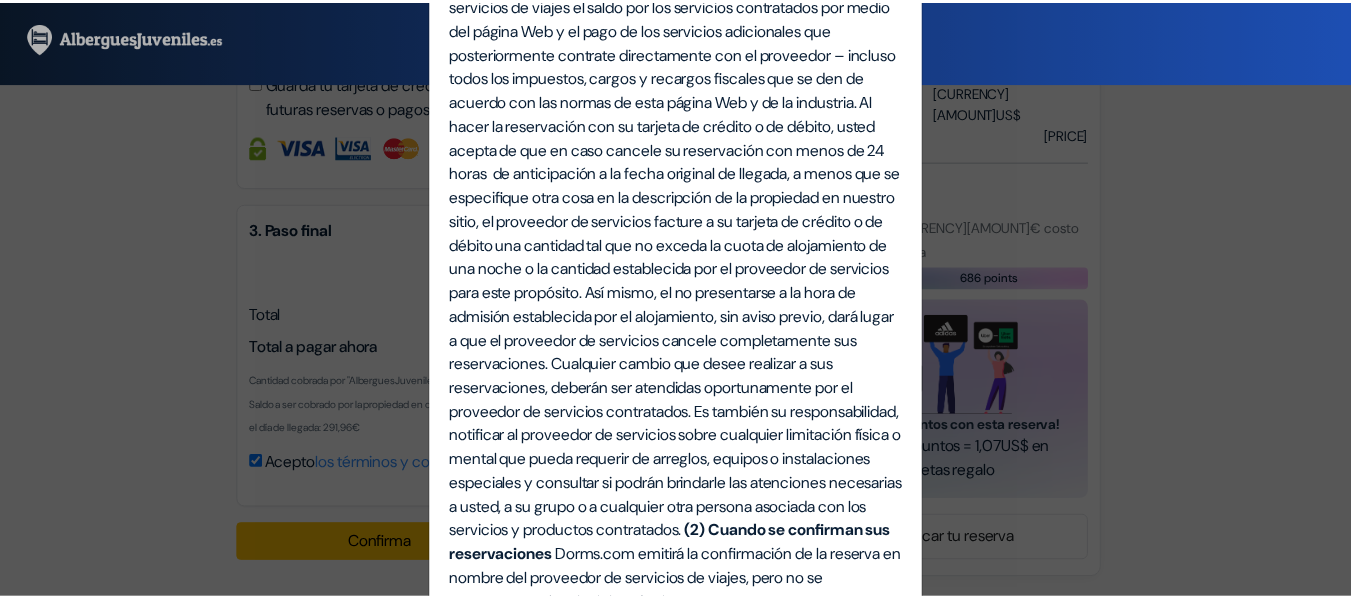 scroll, scrollTop: 1100, scrollLeft: 0, axis: vertical 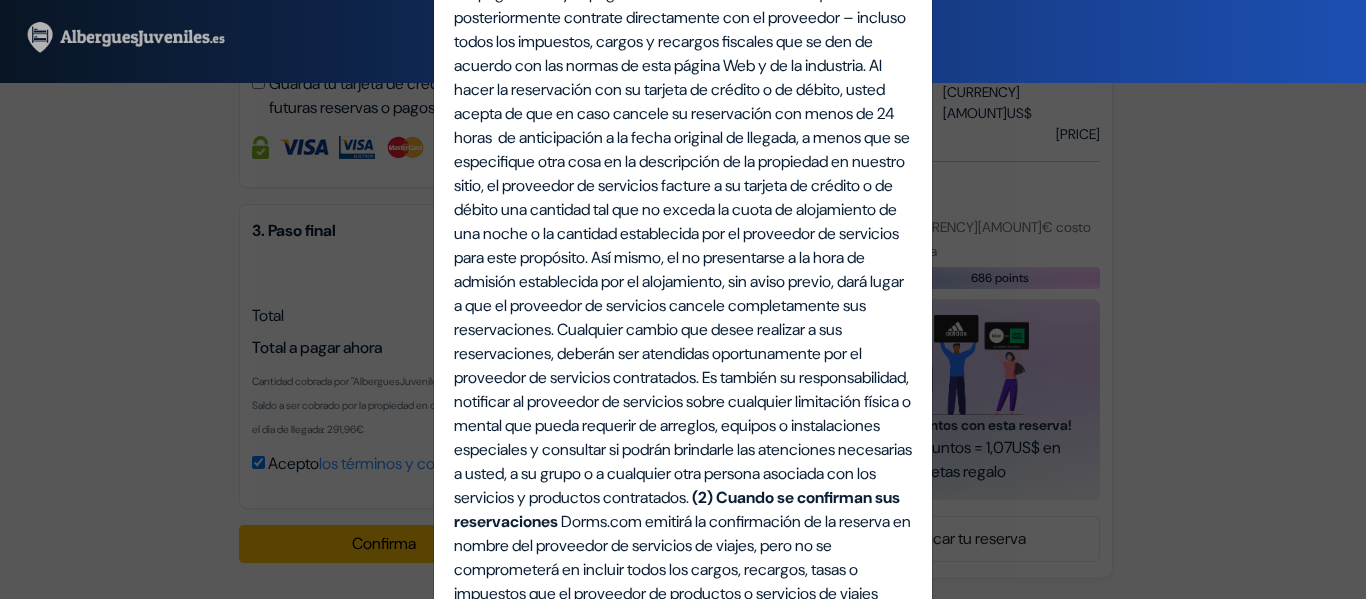 click on "Términos, Condiciones de Uso y Notificaciones
ESTE ACUERDO  es entre usted, el usuario de esta página web  (página web) , y Dorms.com (AlberguesJuveniles.es).  El uso de esta página Web está sujeto a la aceptación irrevocable y sin modificación alguna, de los Términos y Condiciones de uso aquí expresados (los “Términos”) y el compromiso de que usted utilice la página Web de conformidad y con sujeción a los Términos aquí presentes. Los Términos, tal como se expresan a continuación, constituyen el acuerdo completo entre usted y Dorms.com.  Si usted no lee o acepta todos los Términos, entonces no utilice esta página Web. Al usar cualquier parte de este página Web, usted confirma su aceptación de todas las obligaciones expresadas por estos Términos.
CONDICIONES PRELIMINARES
Dorms.com
Backpacker Hostel Dorms Limited
Republic of Ireland" at bounding box center [683, 299] 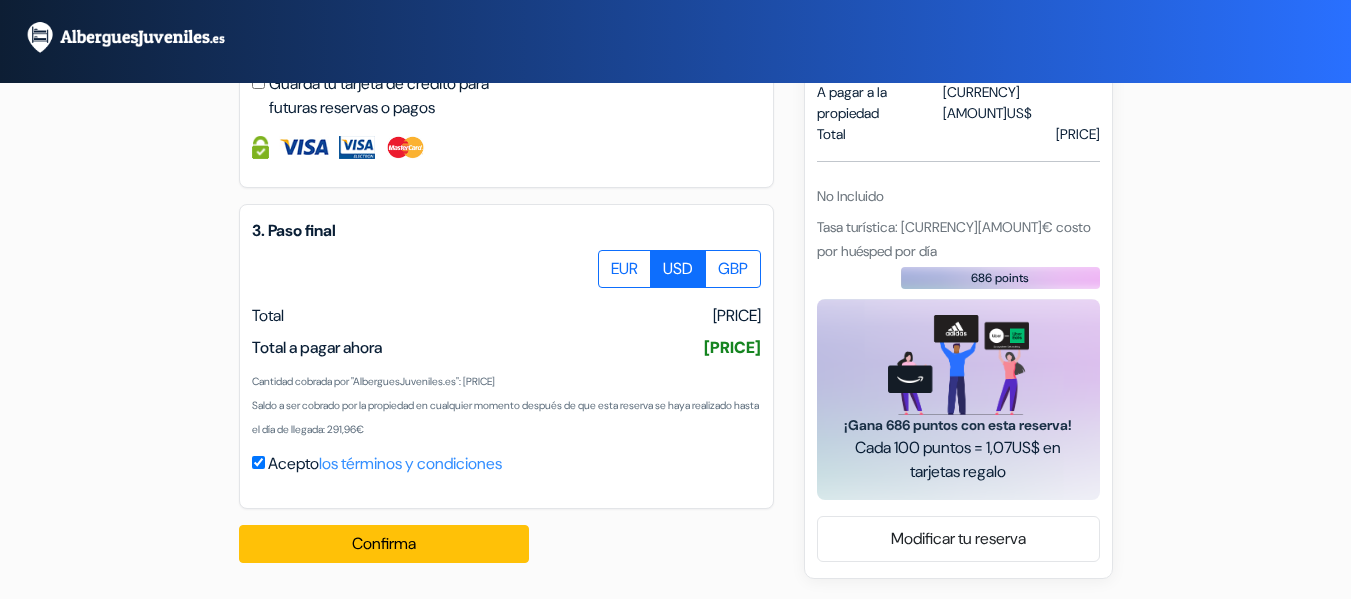 drag, startPoint x: 688, startPoint y: 355, endPoint x: 761, endPoint y: 364, distance: 73.552704 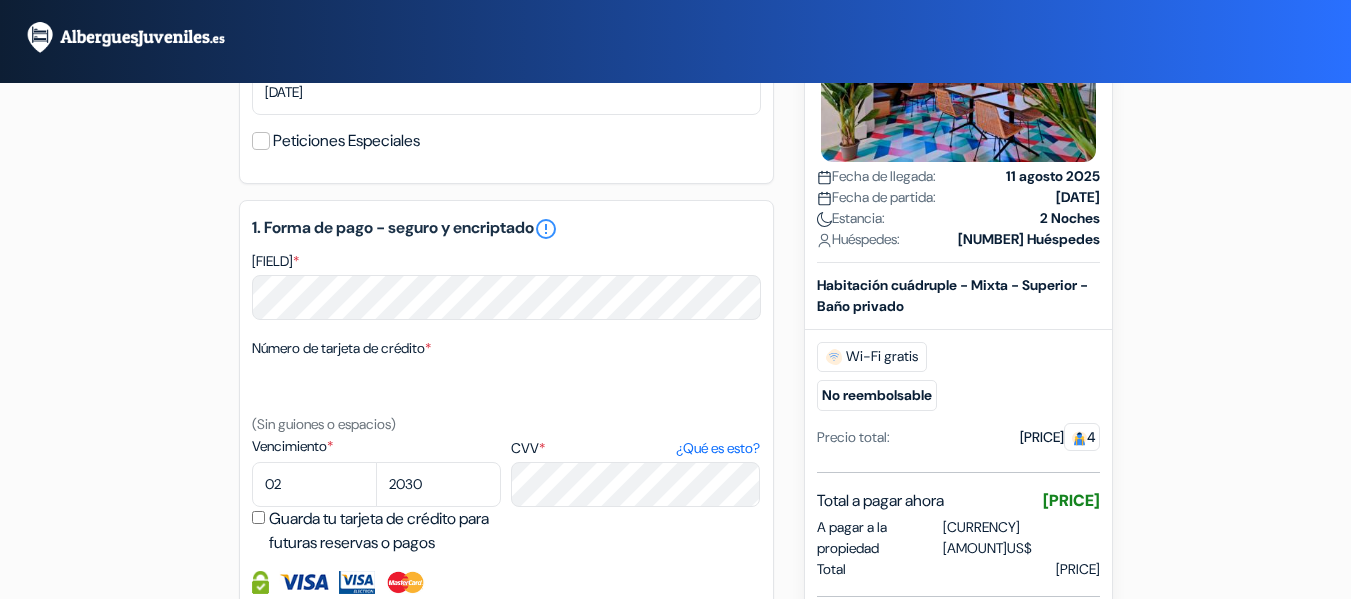 scroll, scrollTop: 746, scrollLeft: 0, axis: vertical 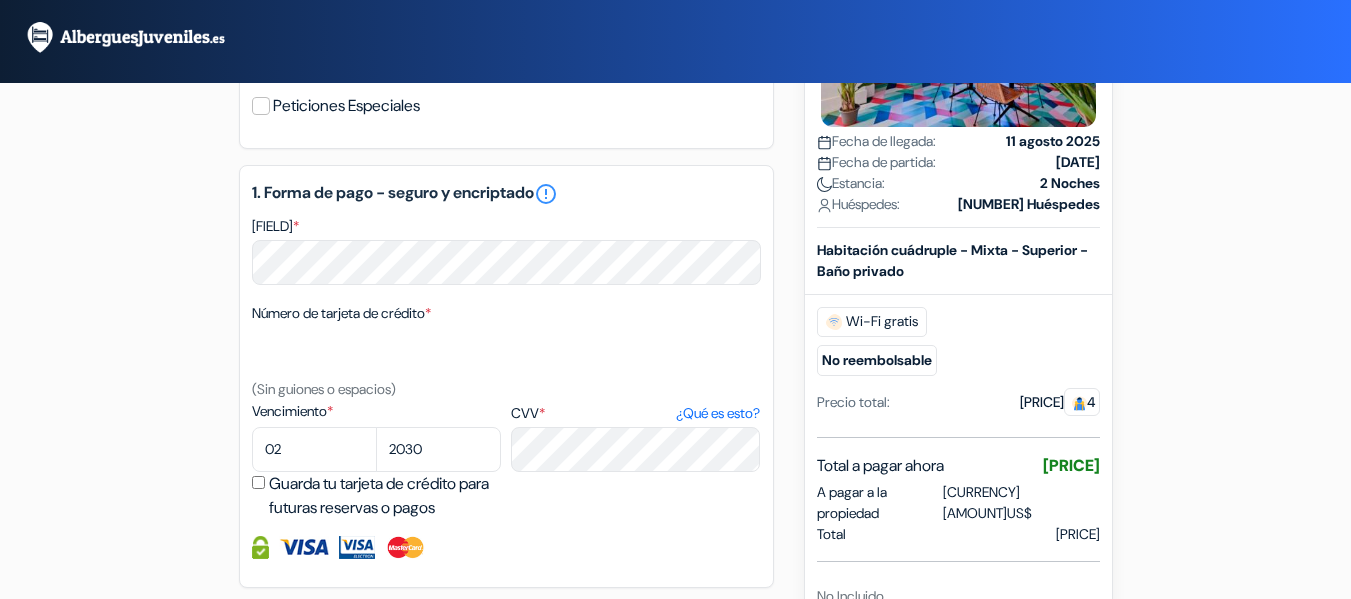 click on "(Sin guiones o espacios)" at bounding box center [324, 389] 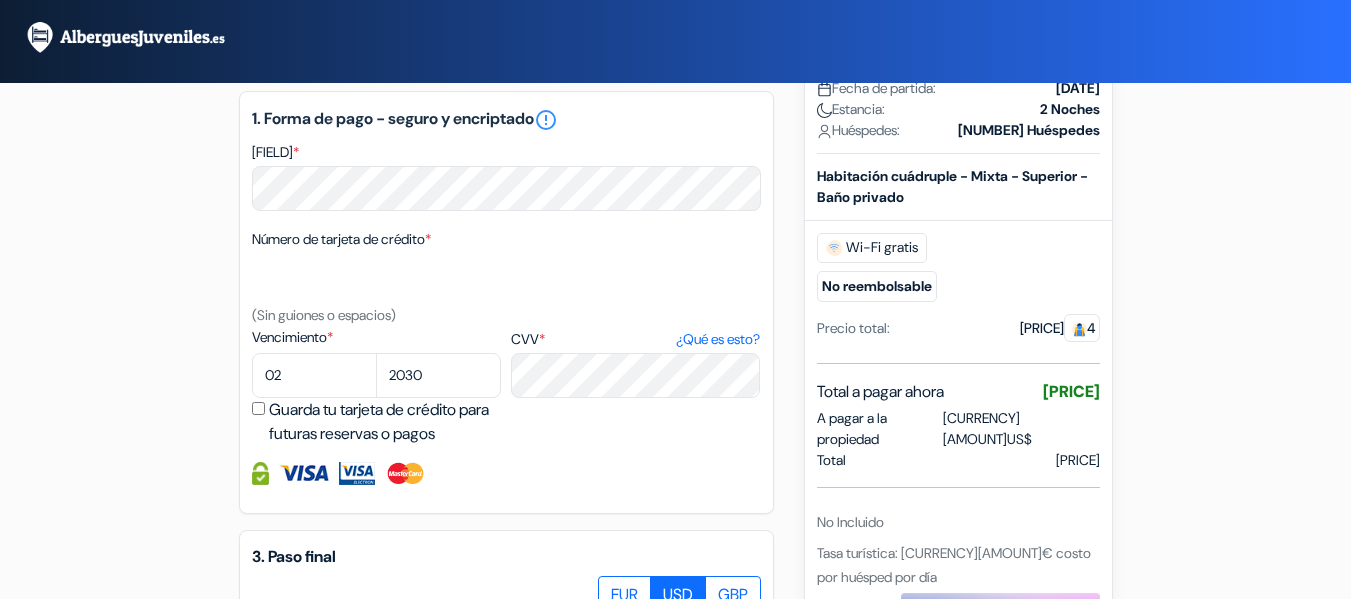 scroll, scrollTop: 1146, scrollLeft: 0, axis: vertical 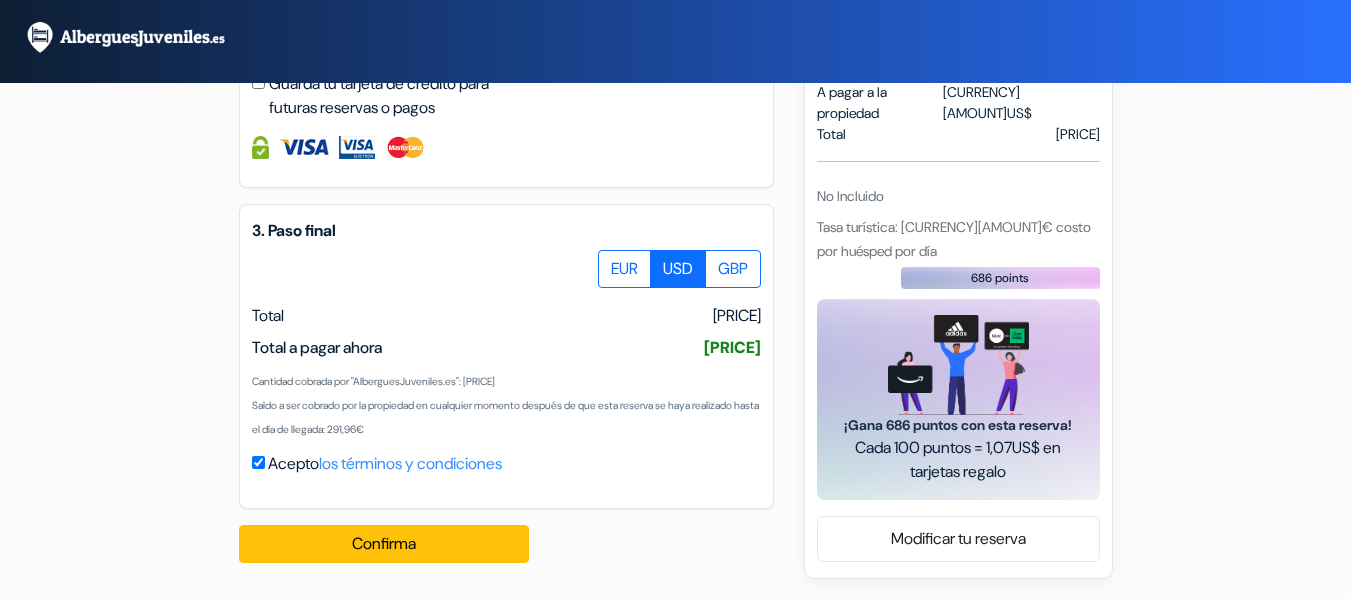 drag, startPoint x: 679, startPoint y: 351, endPoint x: 769, endPoint y: 349, distance: 90.02222 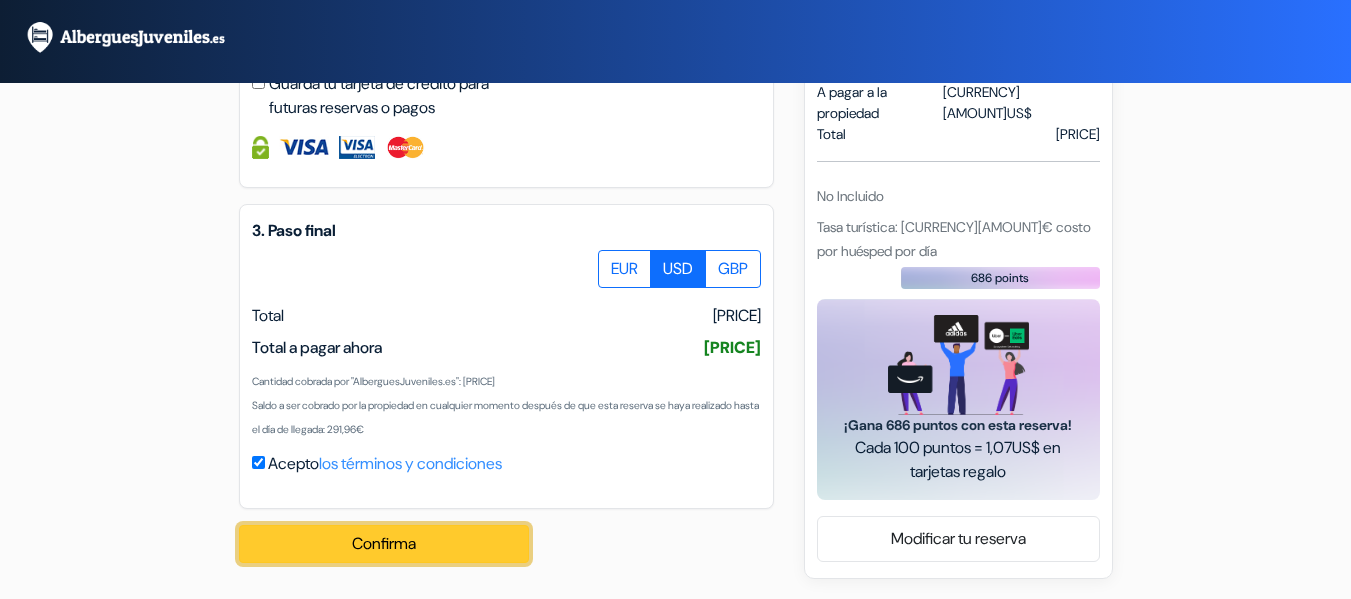 click on "Confirma
Loading..." at bounding box center [384, 544] 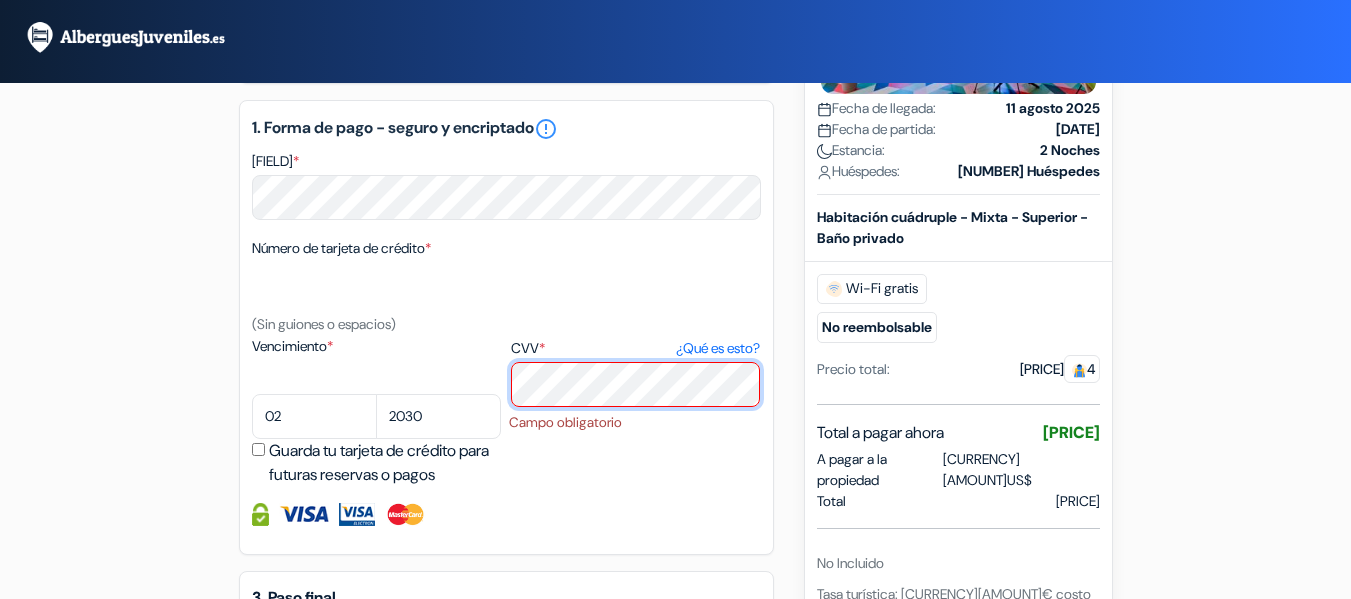 scroll, scrollTop: 879, scrollLeft: 0, axis: vertical 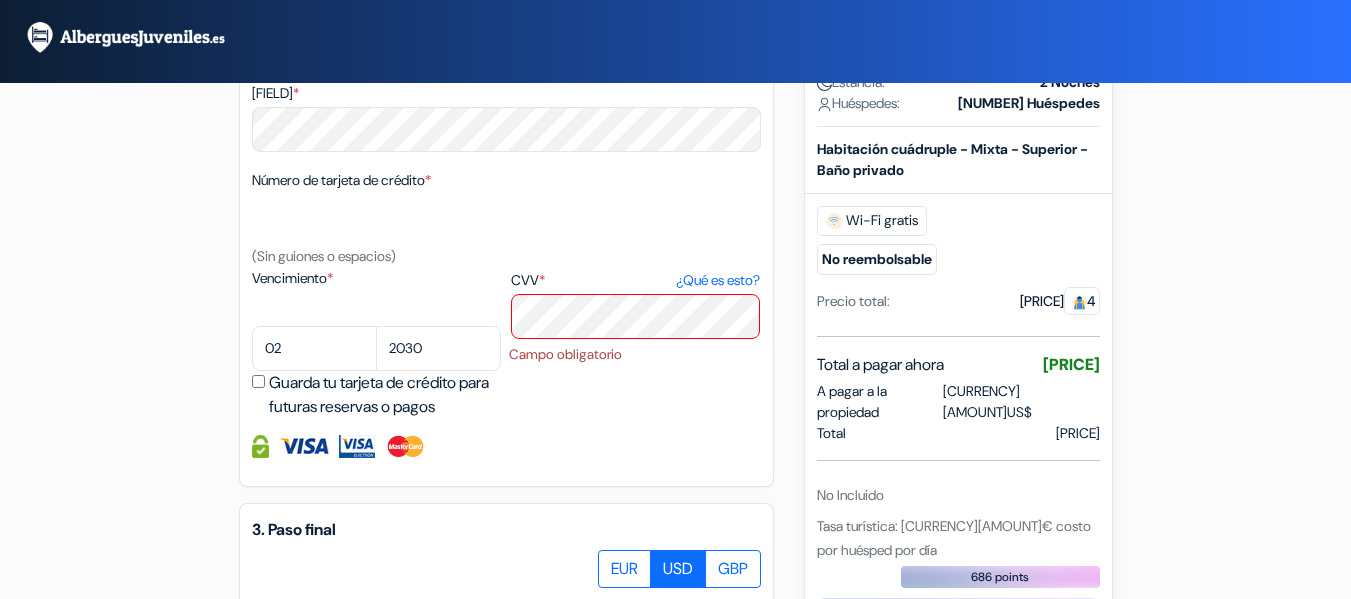 drag, startPoint x: 816, startPoint y: 499, endPoint x: 879, endPoint y: 536, distance: 73.061615 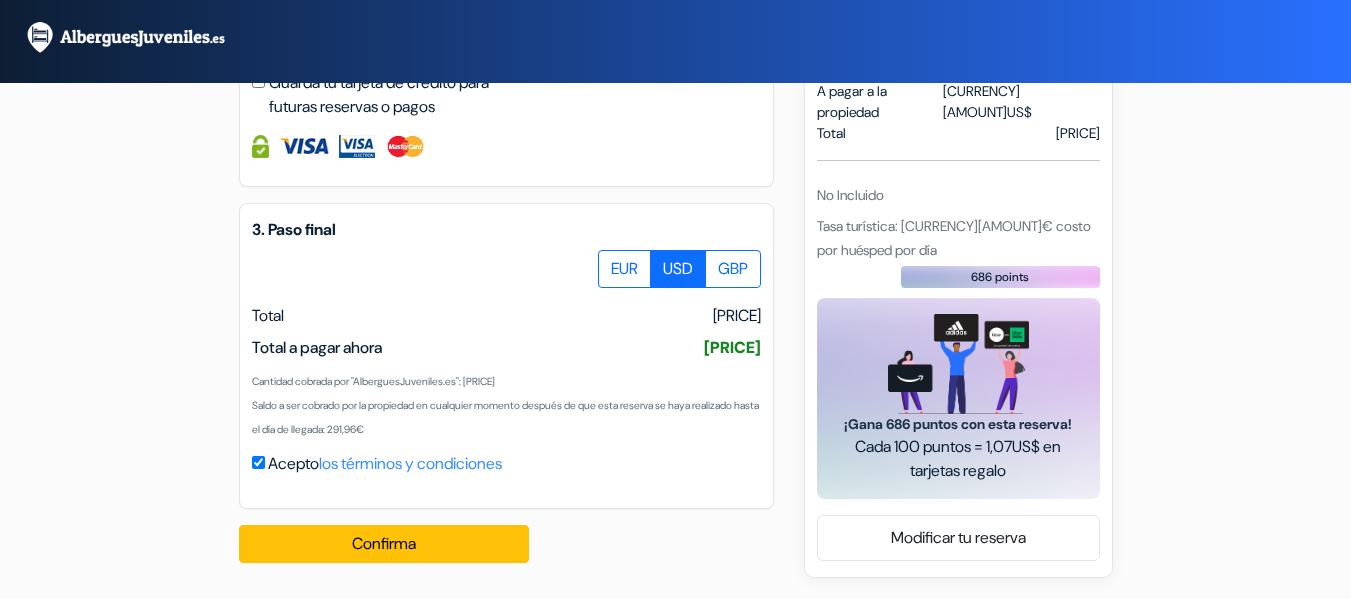 scroll, scrollTop: 1079, scrollLeft: 0, axis: vertical 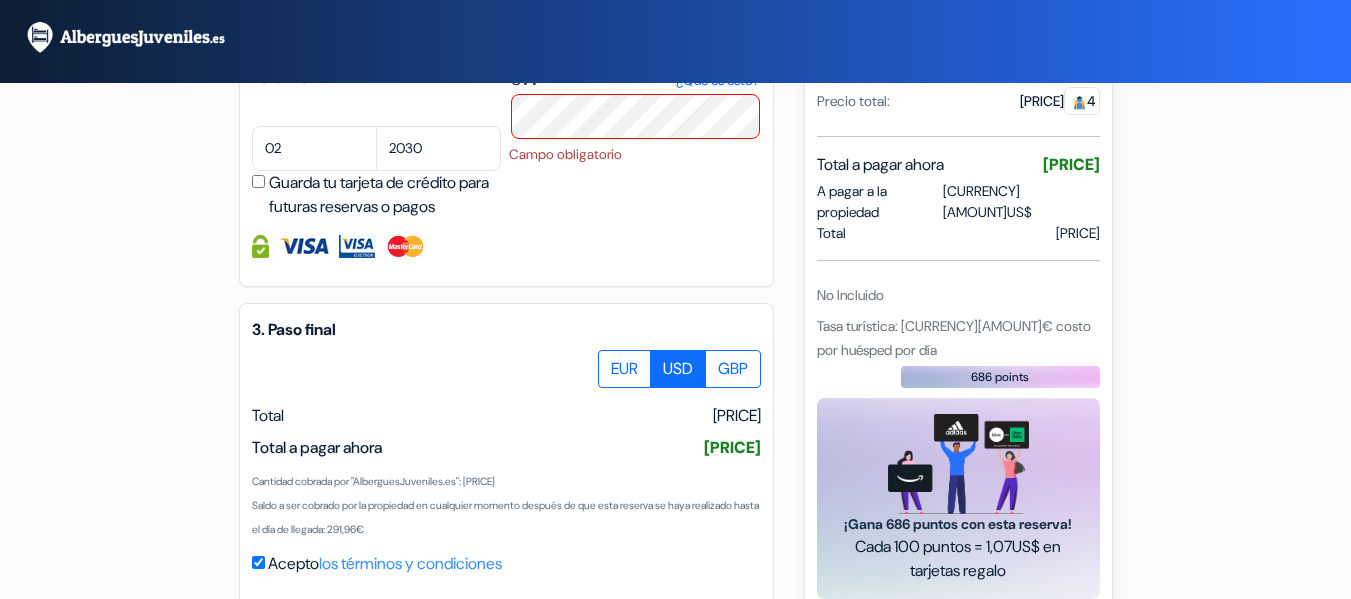 drag, startPoint x: 813, startPoint y: 274, endPoint x: 864, endPoint y: 321, distance: 69.354164 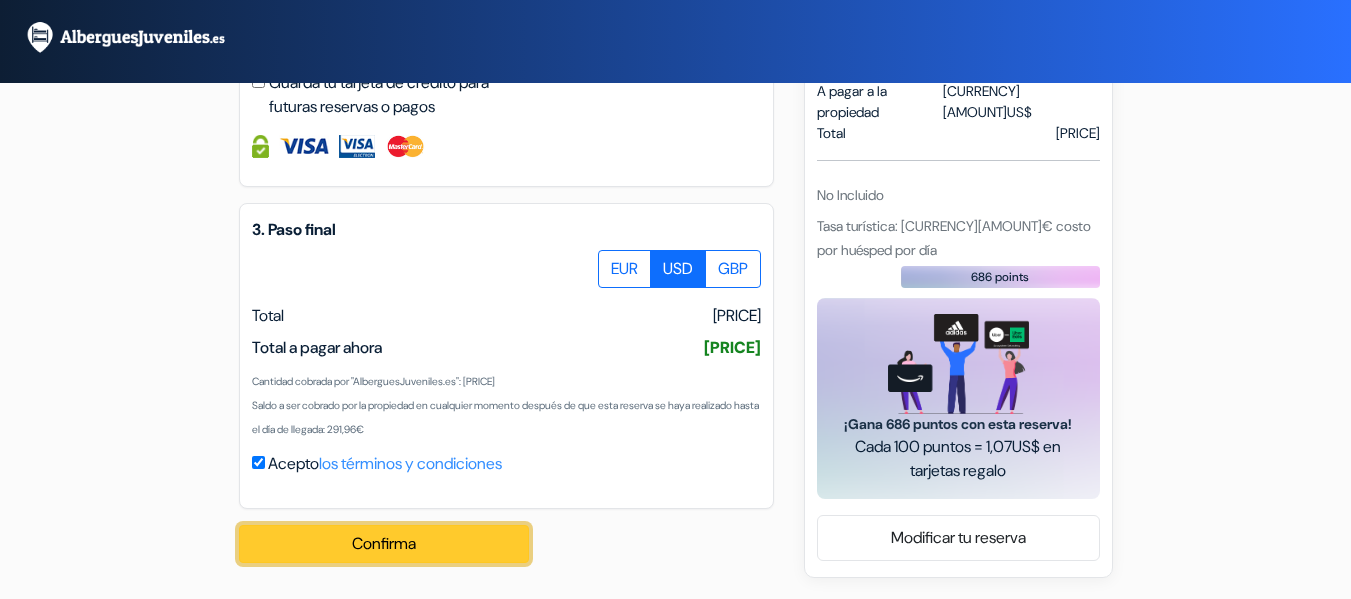 click on "Confirma
Loading..." at bounding box center (384, 544) 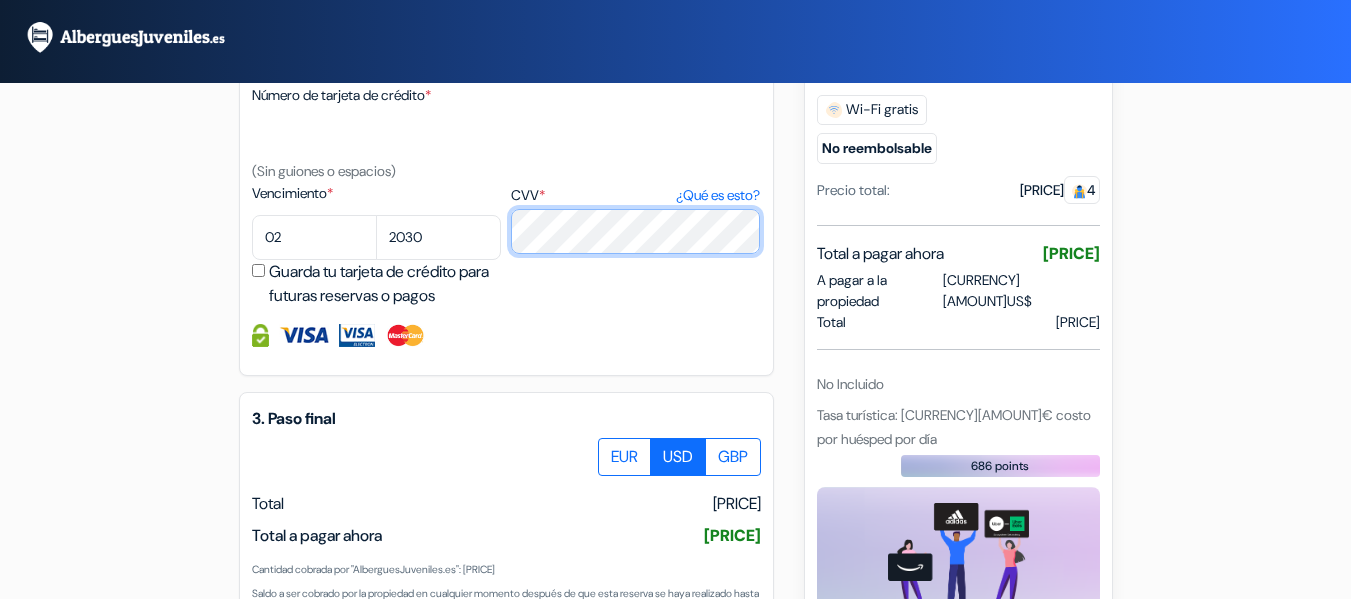 scroll, scrollTop: 1152, scrollLeft: 0, axis: vertical 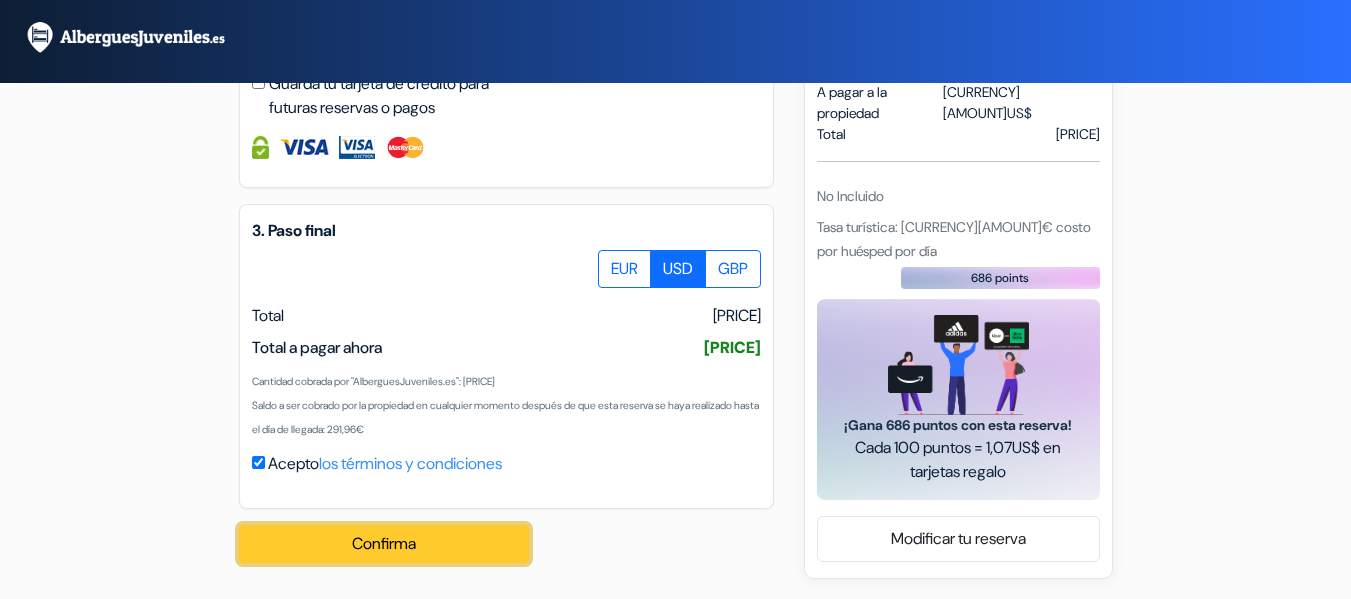 click on "Confirma
Loading..." at bounding box center (384, 544) 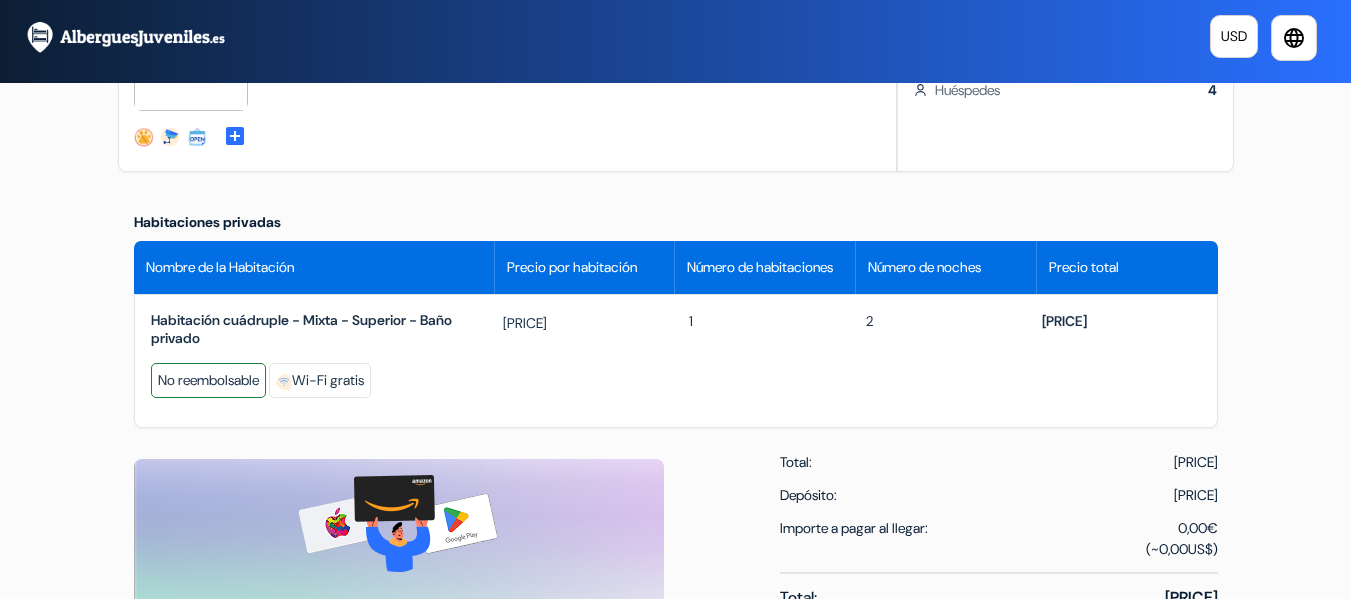 scroll, scrollTop: 700, scrollLeft: 0, axis: vertical 